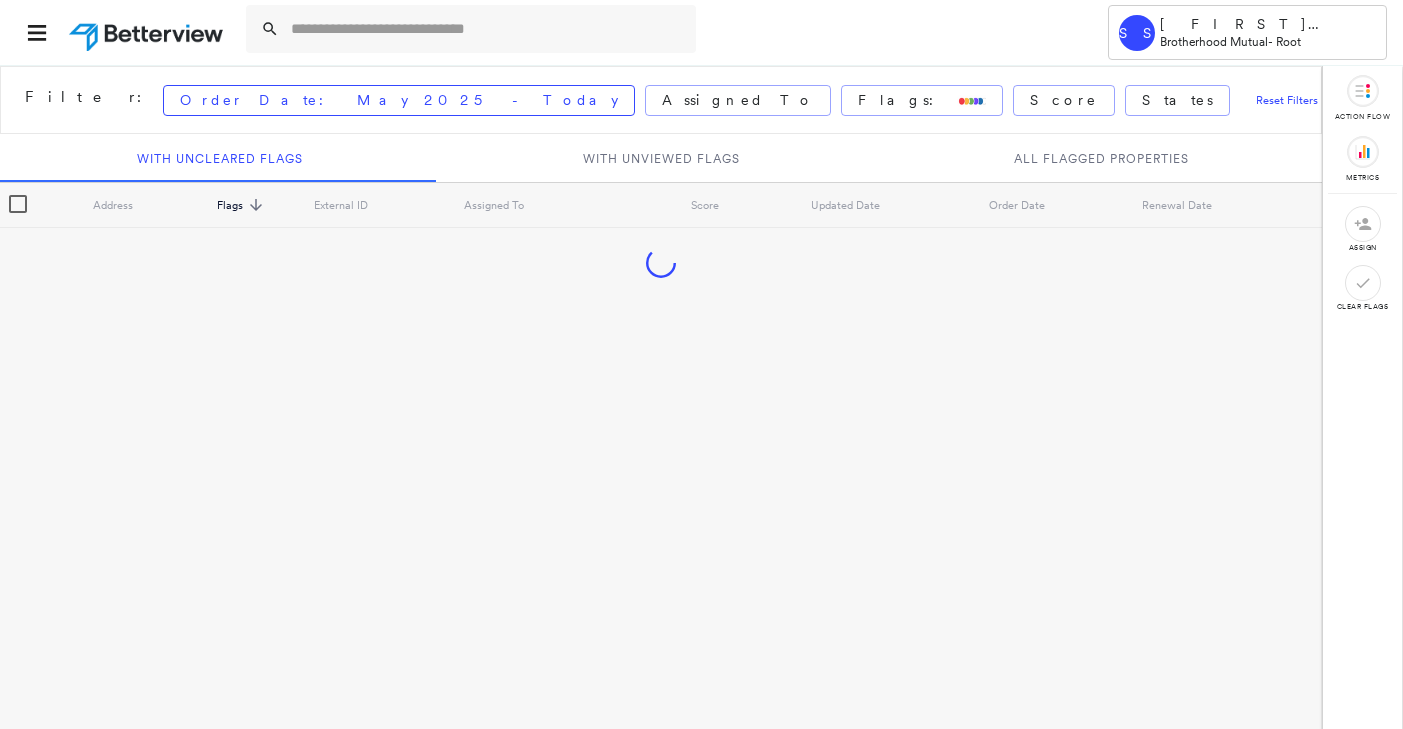 scroll, scrollTop: 0, scrollLeft: 0, axis: both 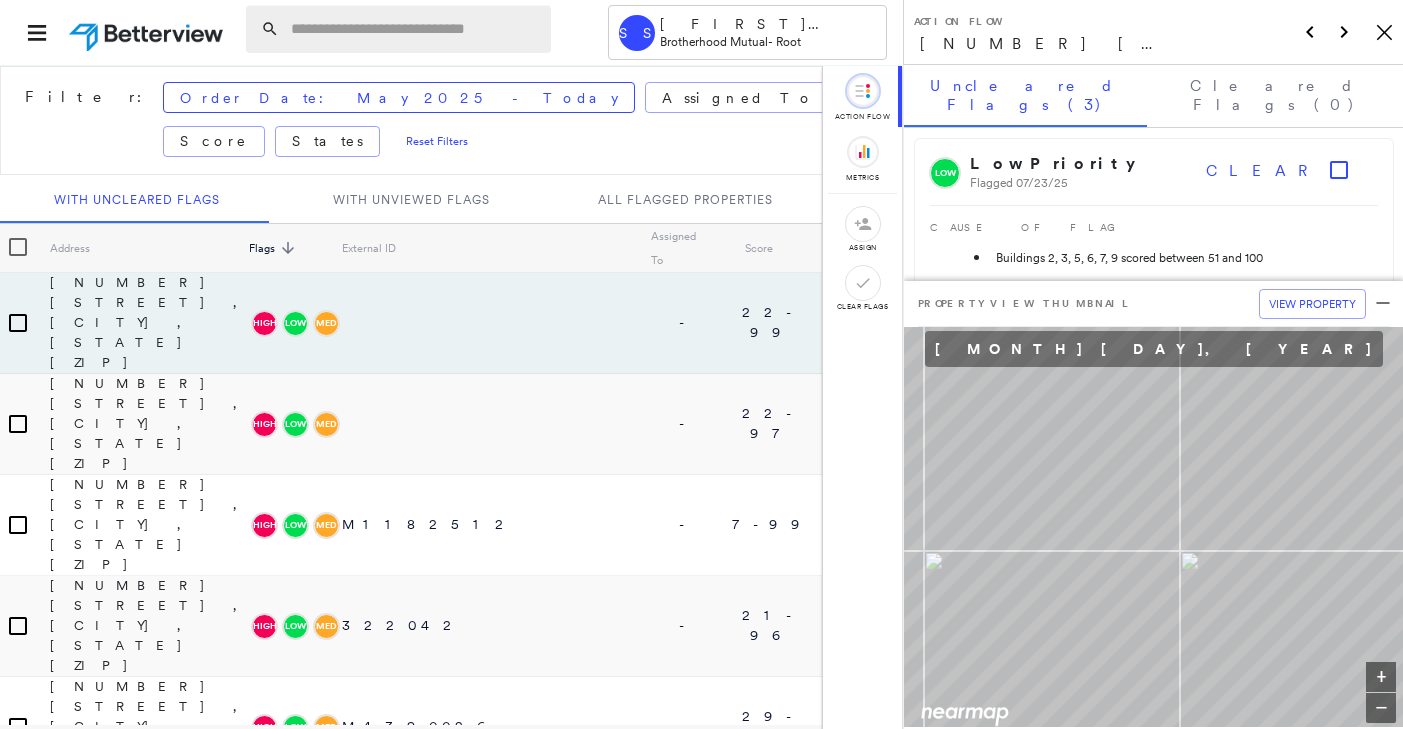 click at bounding box center [415, 29] 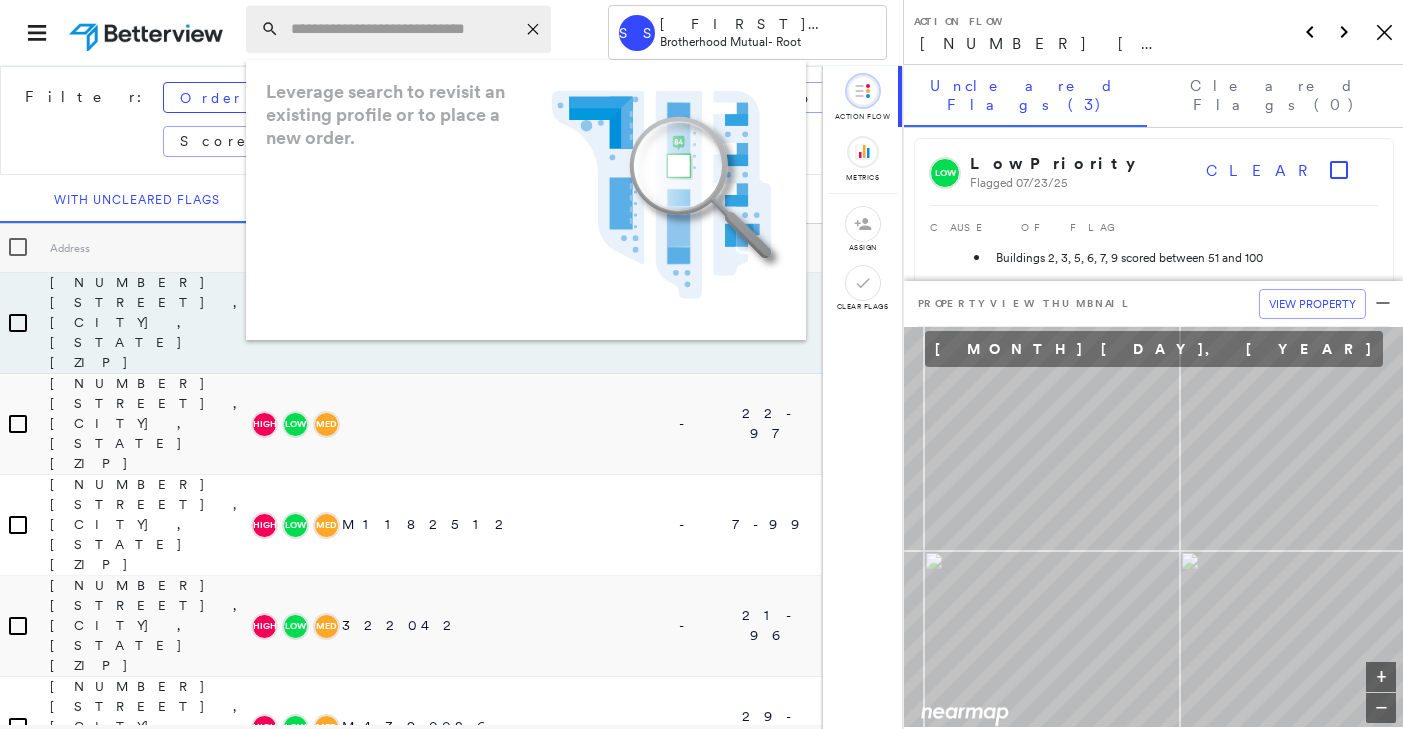 paste on "**********" 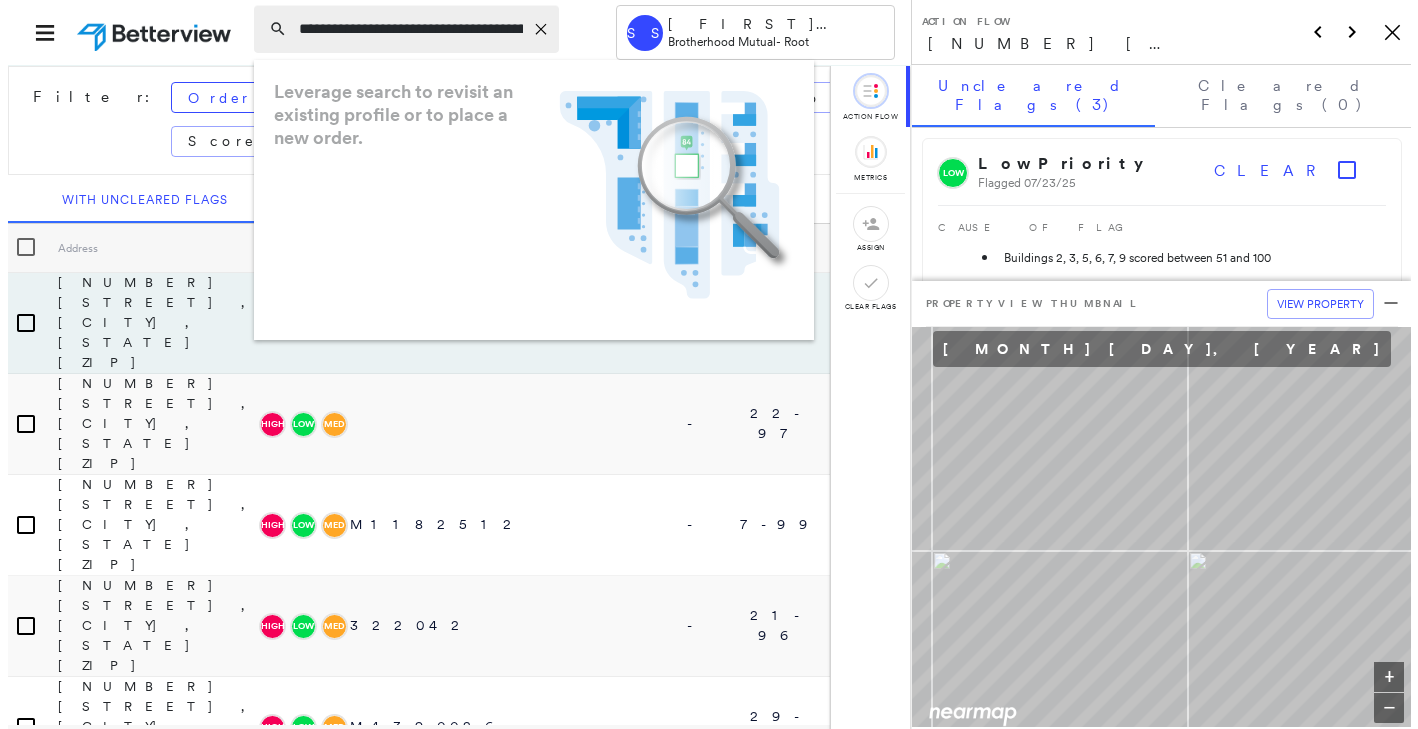scroll, scrollTop: 0, scrollLeft: 34, axis: horizontal 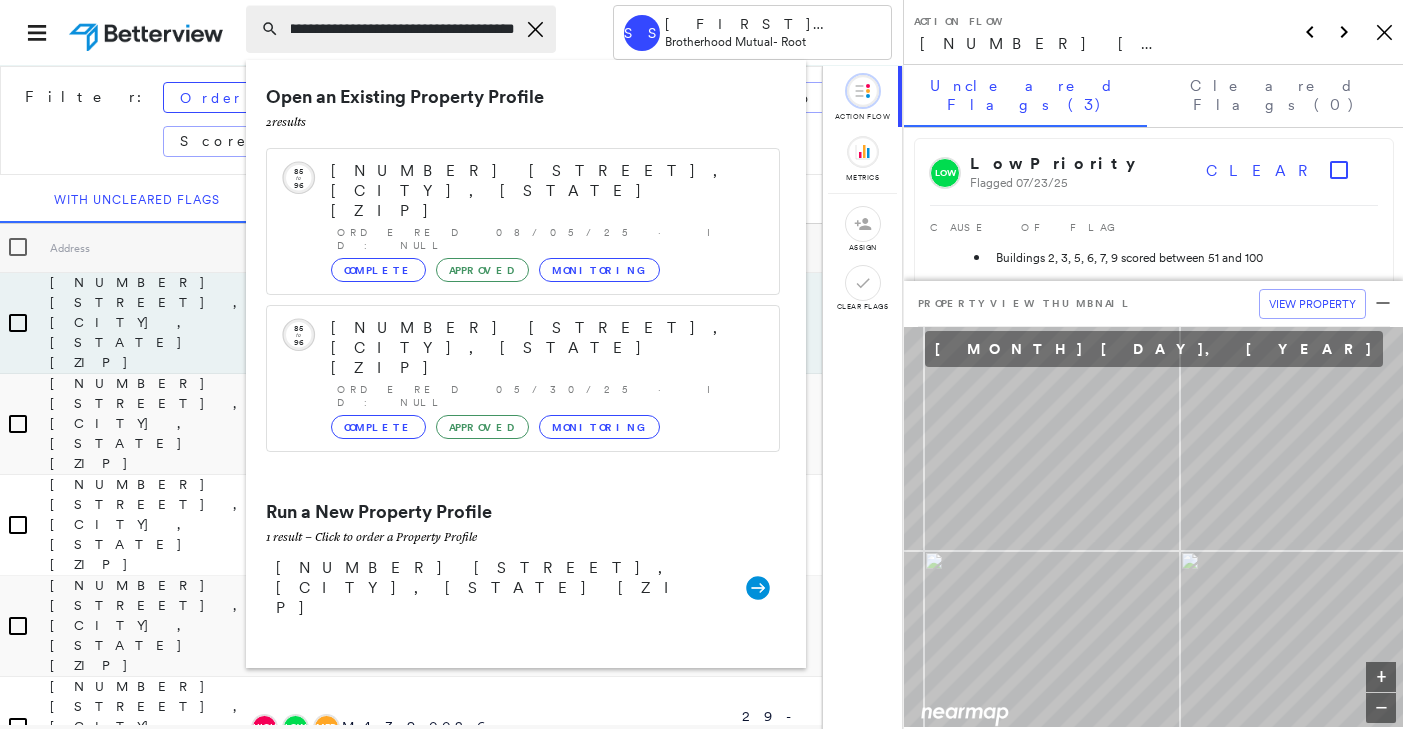 type on "**********" 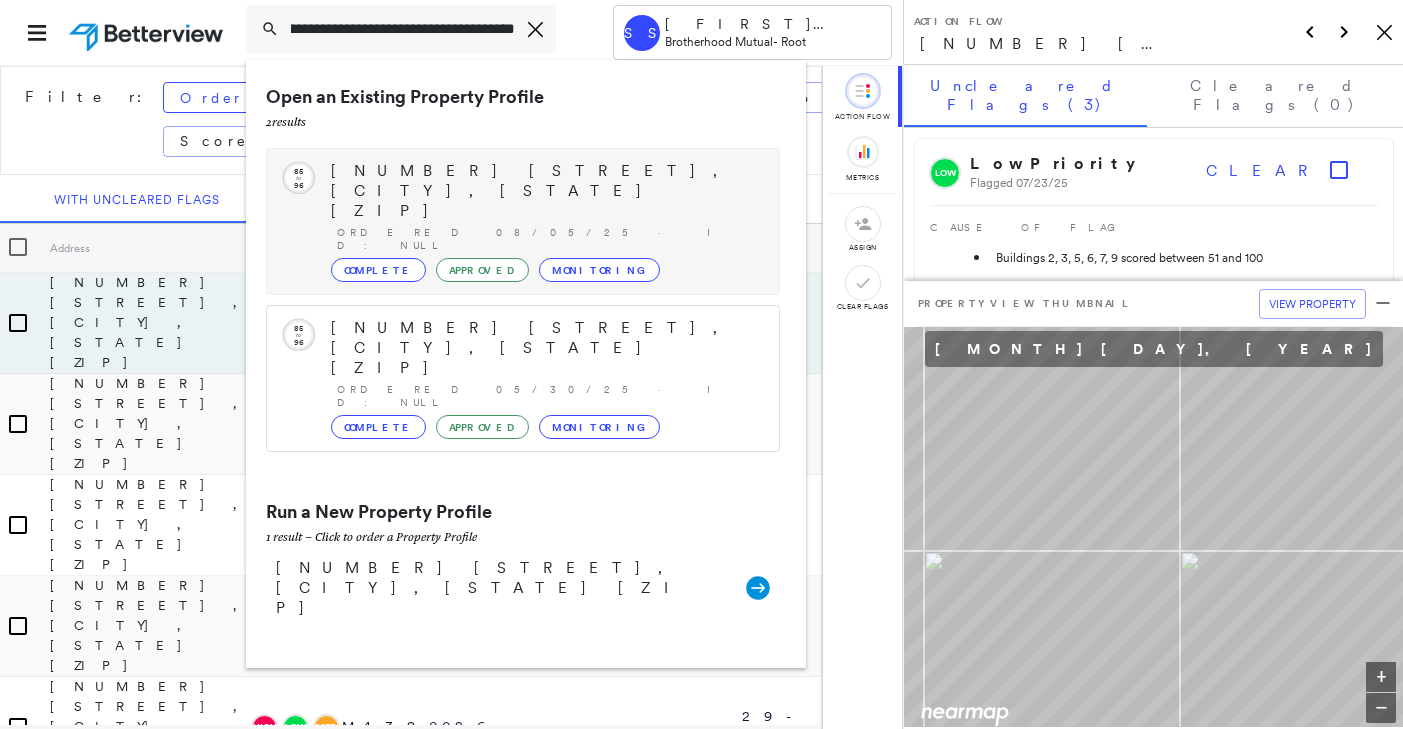 click on "[NUMBER] [STREET], [CITY], [STATE] [ZIP]" at bounding box center [545, 191] 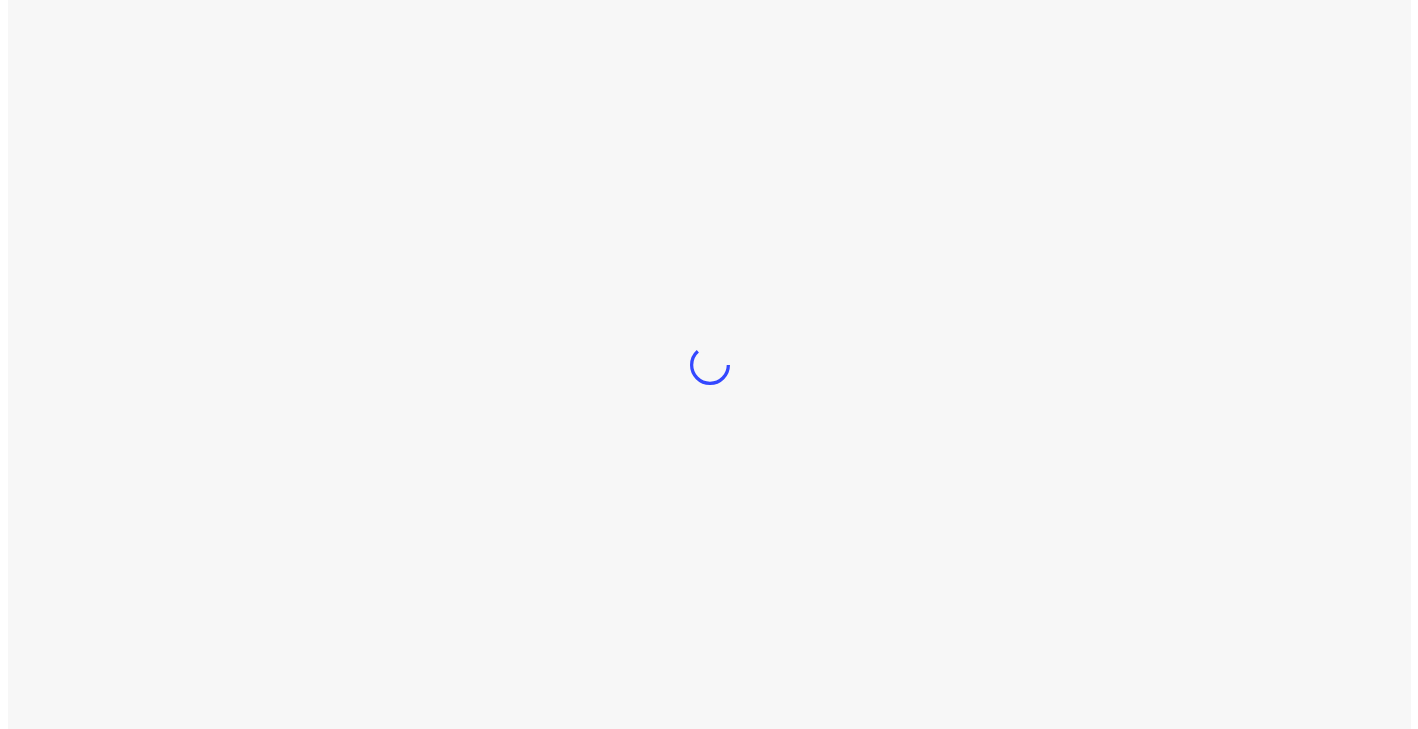 scroll, scrollTop: 0, scrollLeft: 0, axis: both 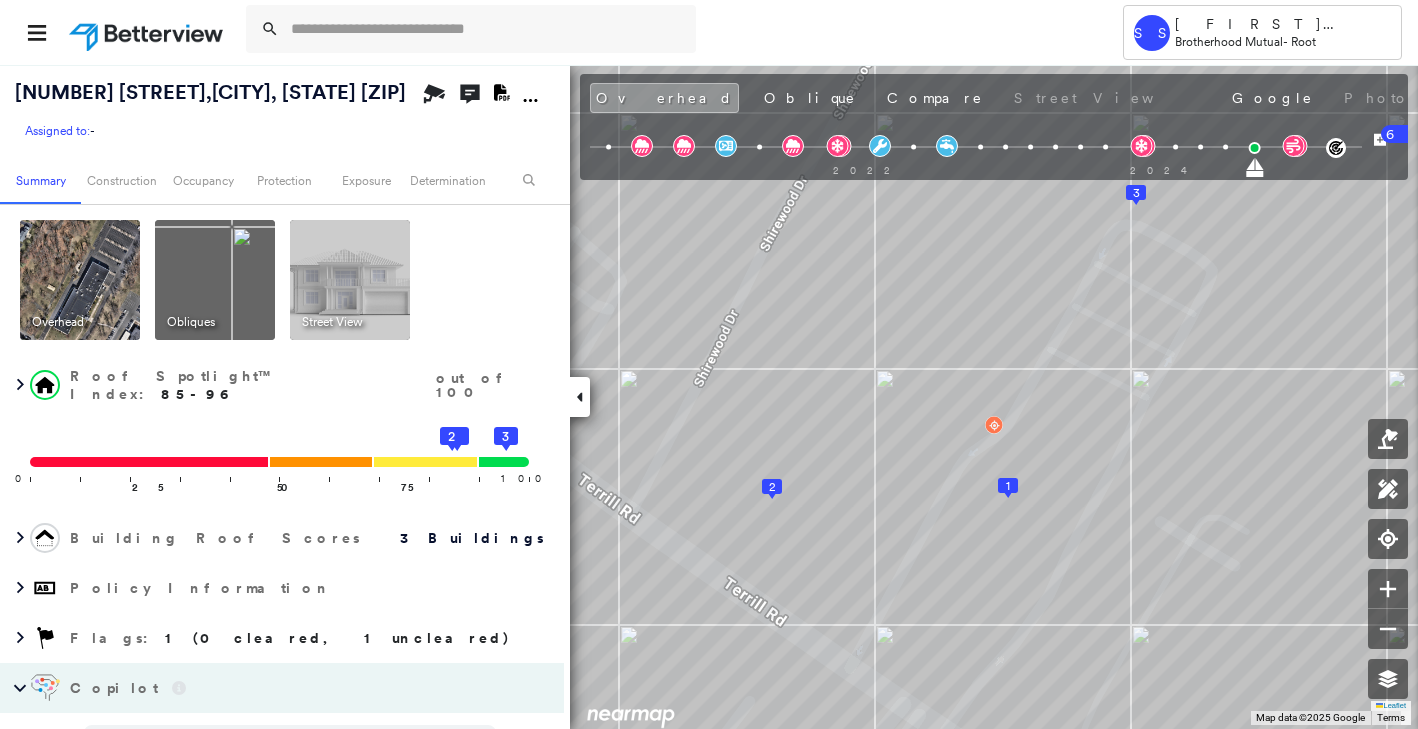 click on "Download PDF Report" 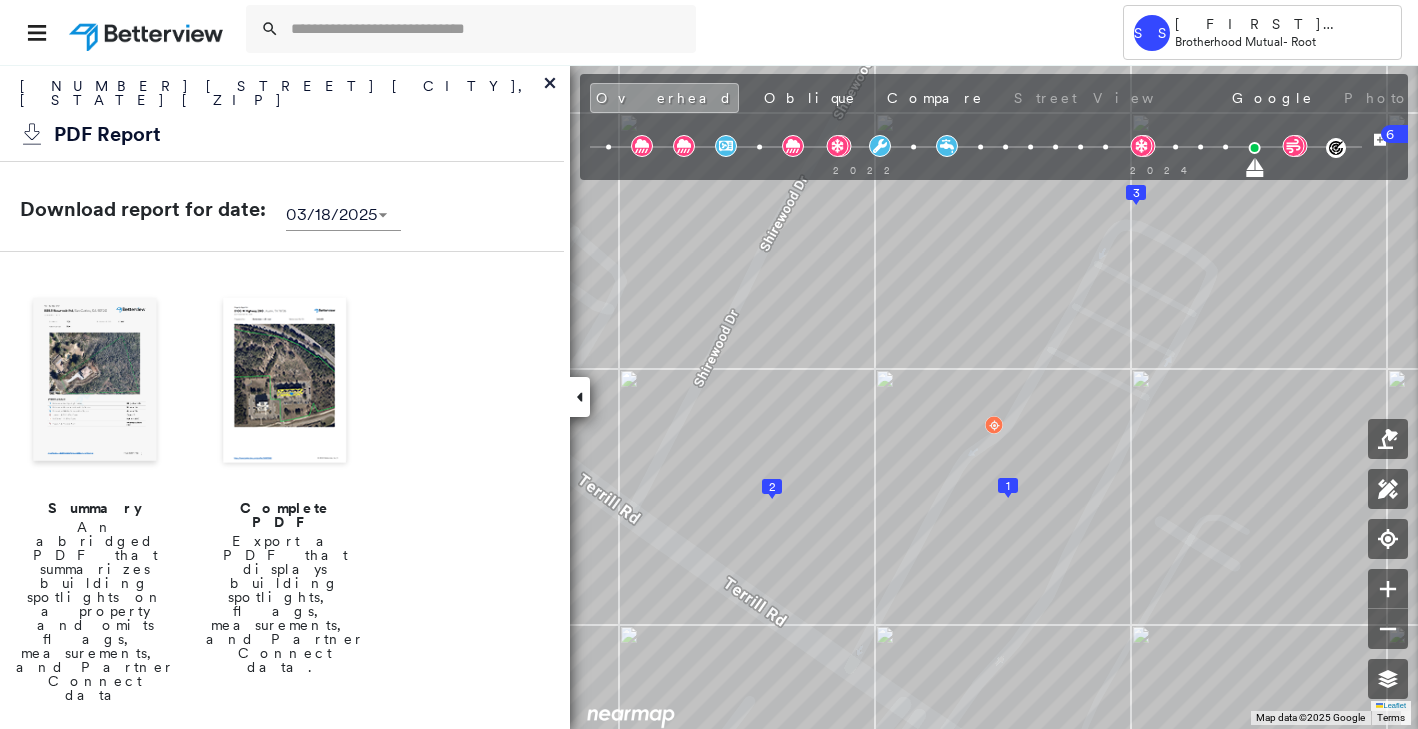 click at bounding box center [285, 382] 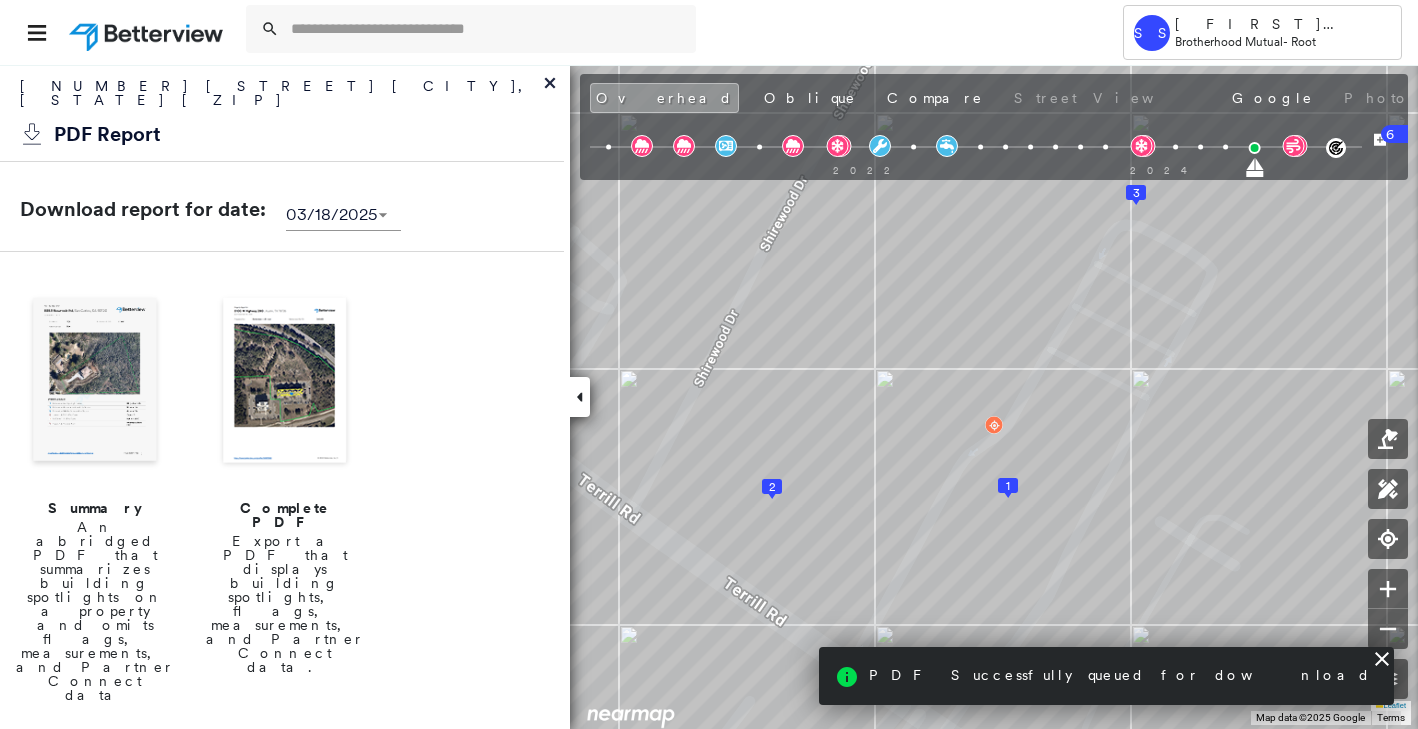 click at bounding box center (285, 382) 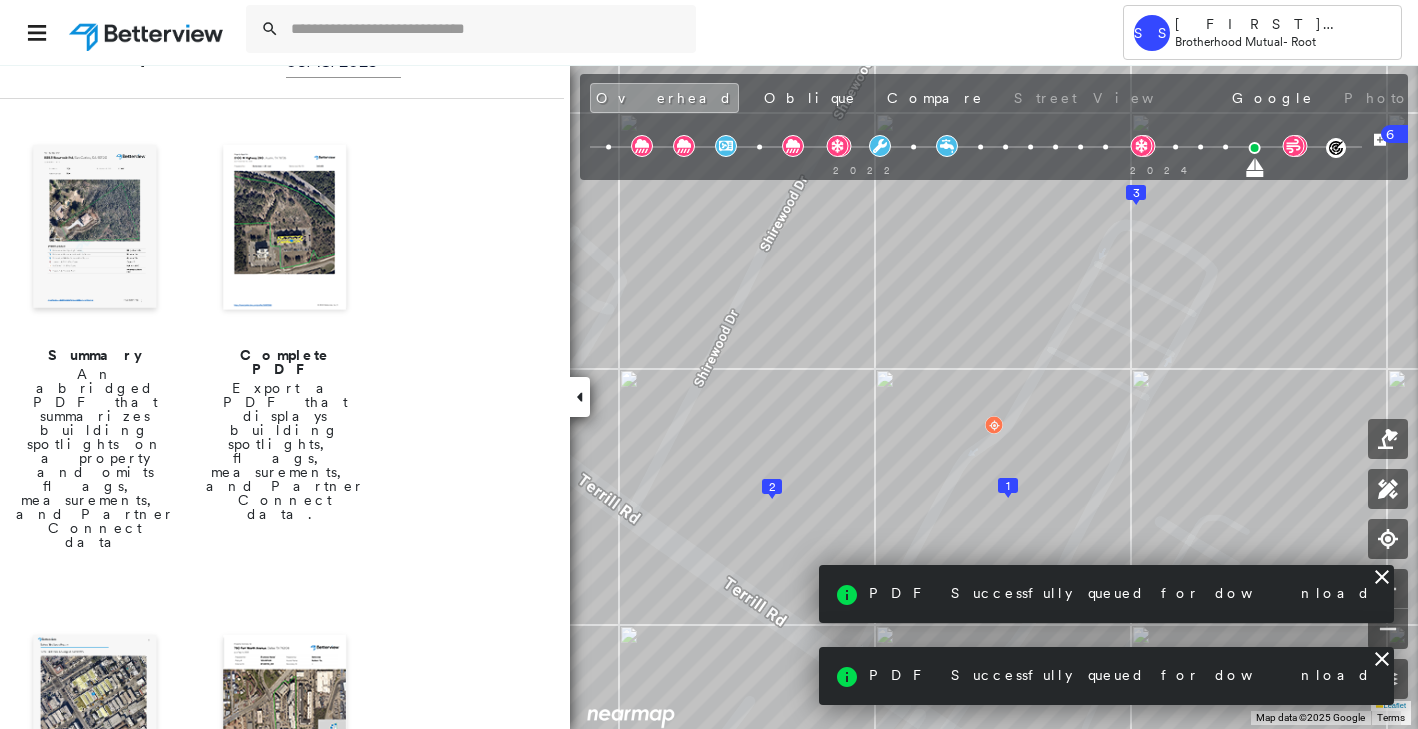 scroll, scrollTop: 200, scrollLeft: 0, axis: vertical 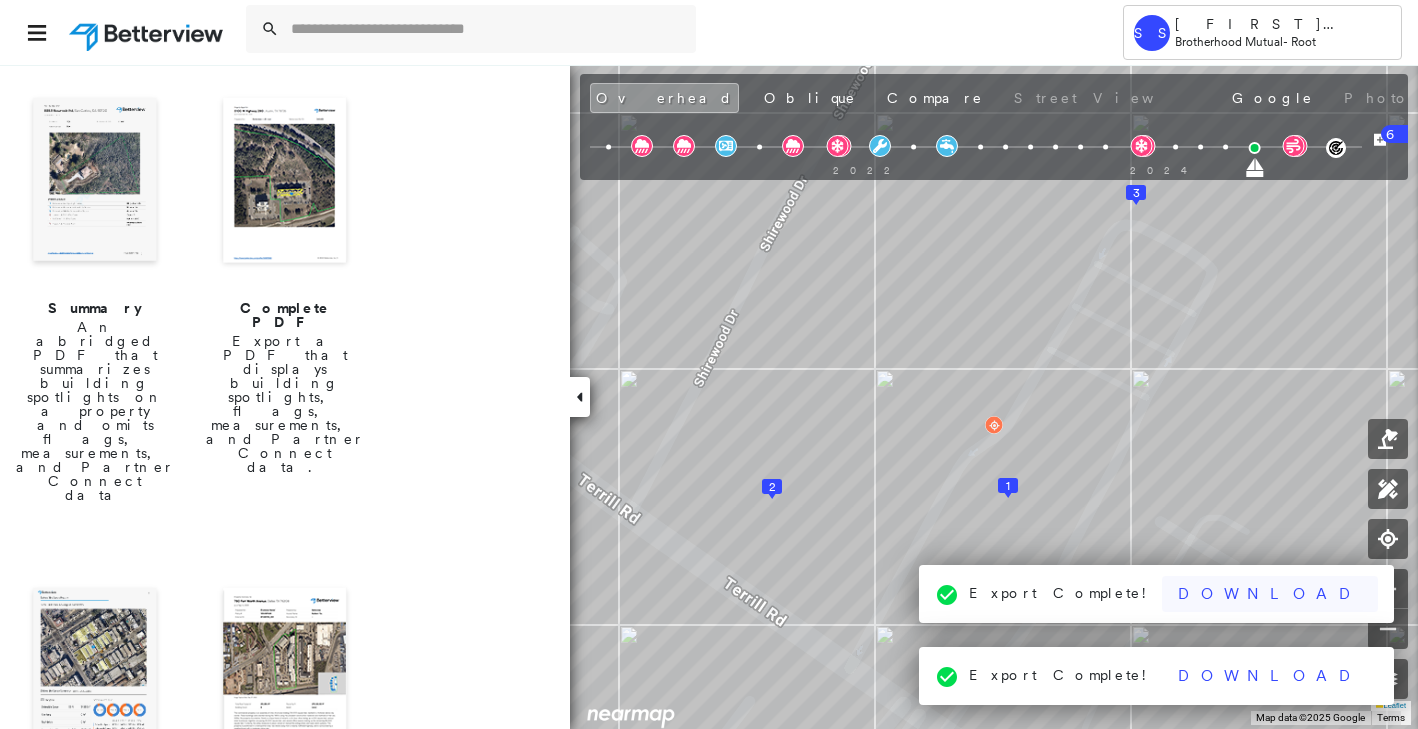 click on "Download" at bounding box center [1270, 594] 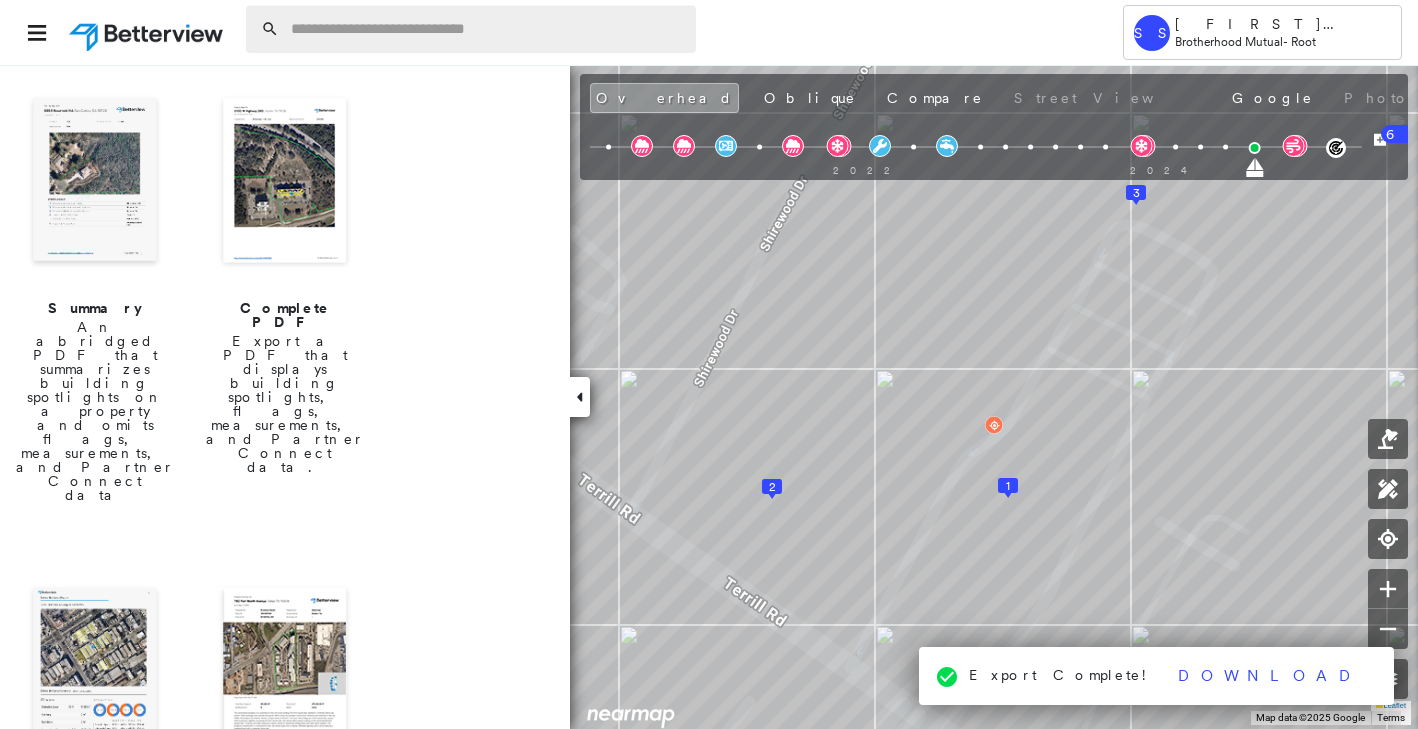click at bounding box center [487, 29] 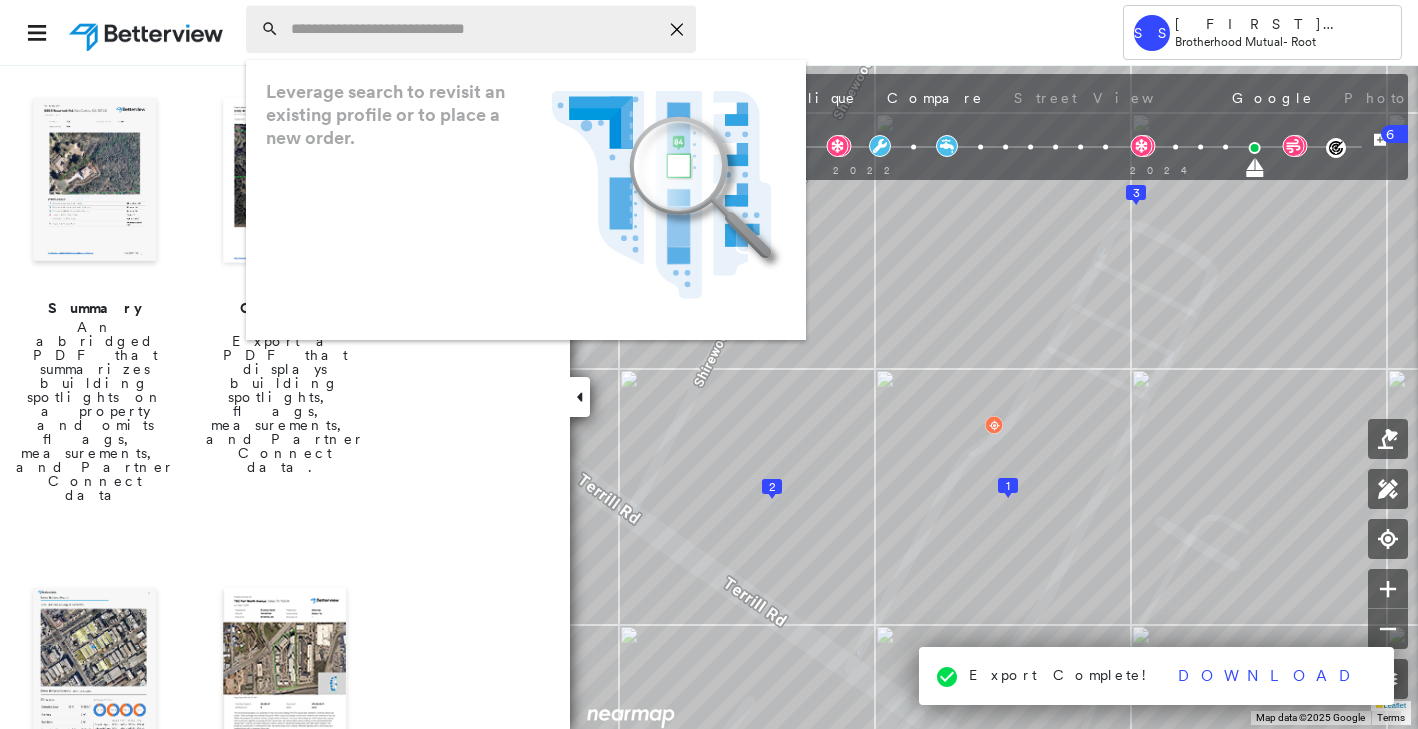 paste on "**********" 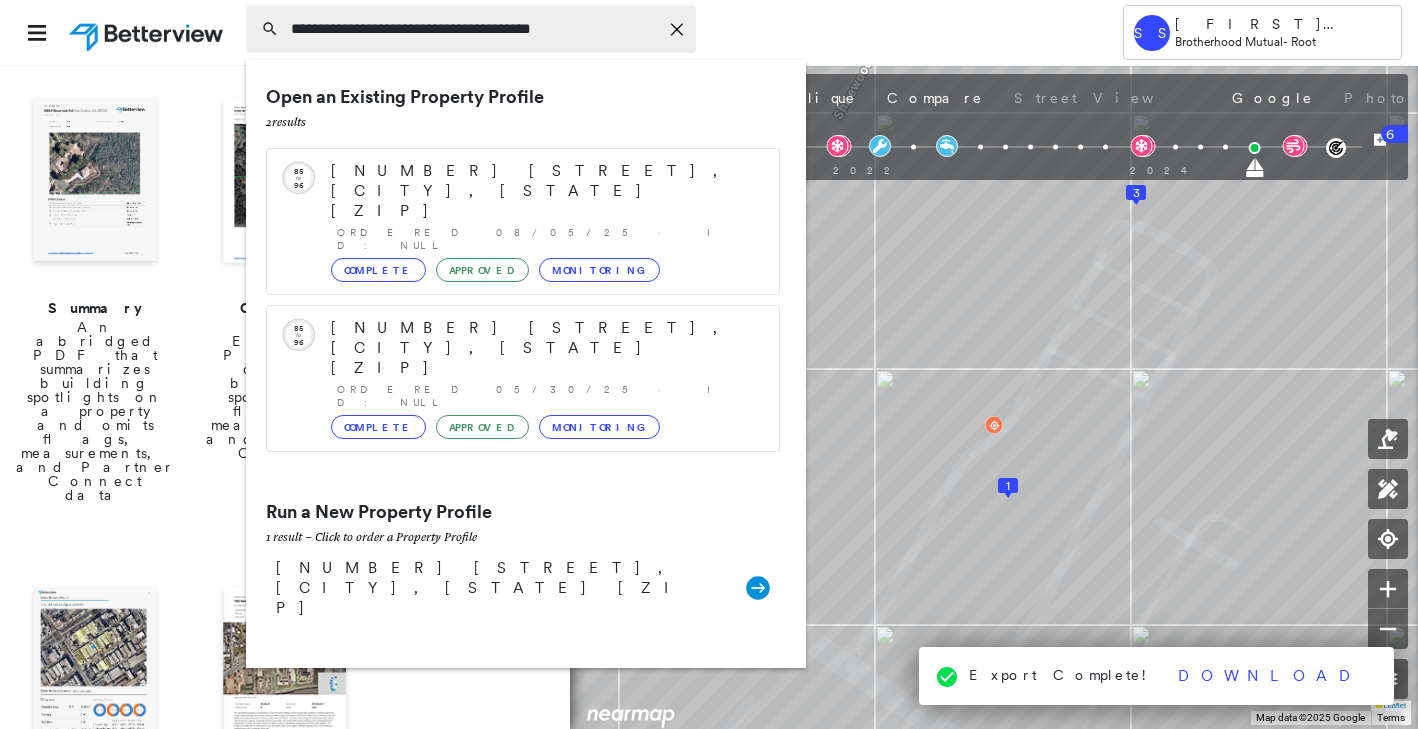 click on "**********" at bounding box center [474, 29] 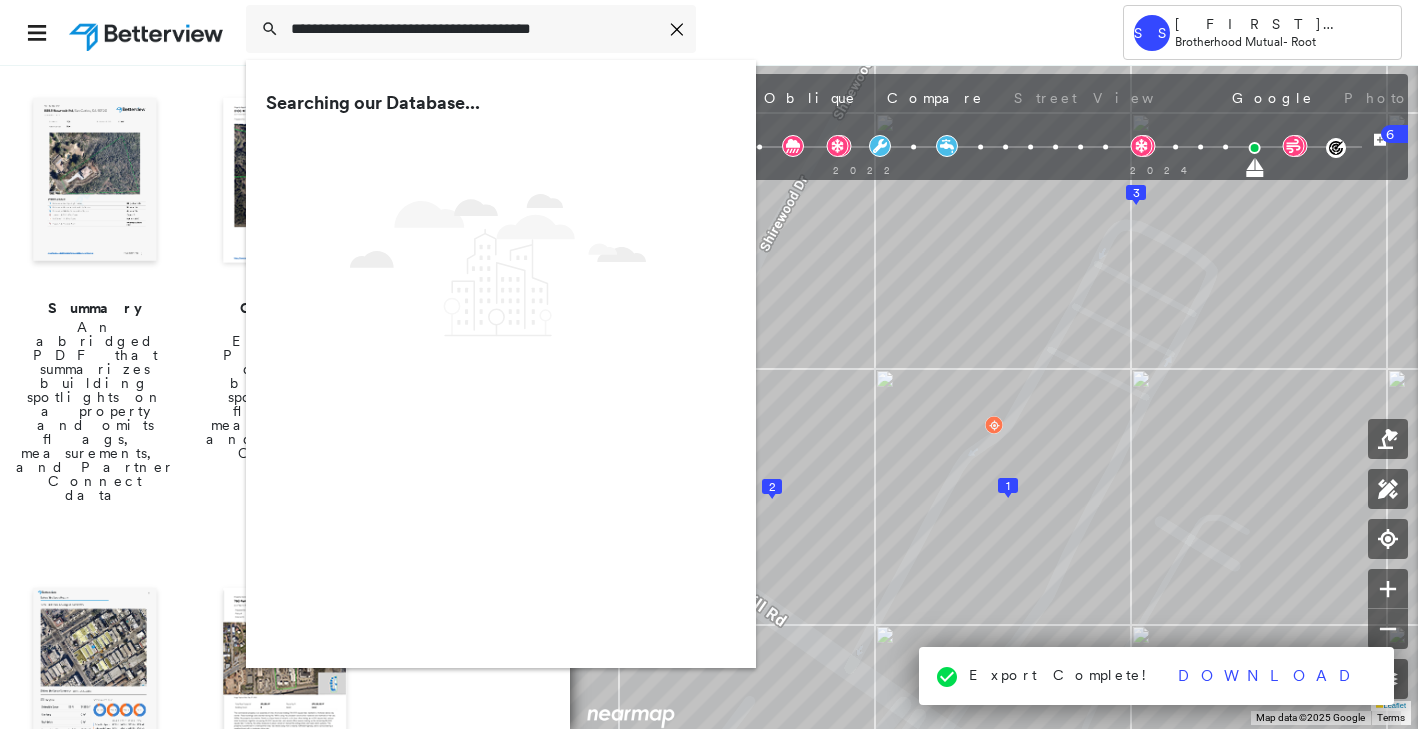 type on "**********" 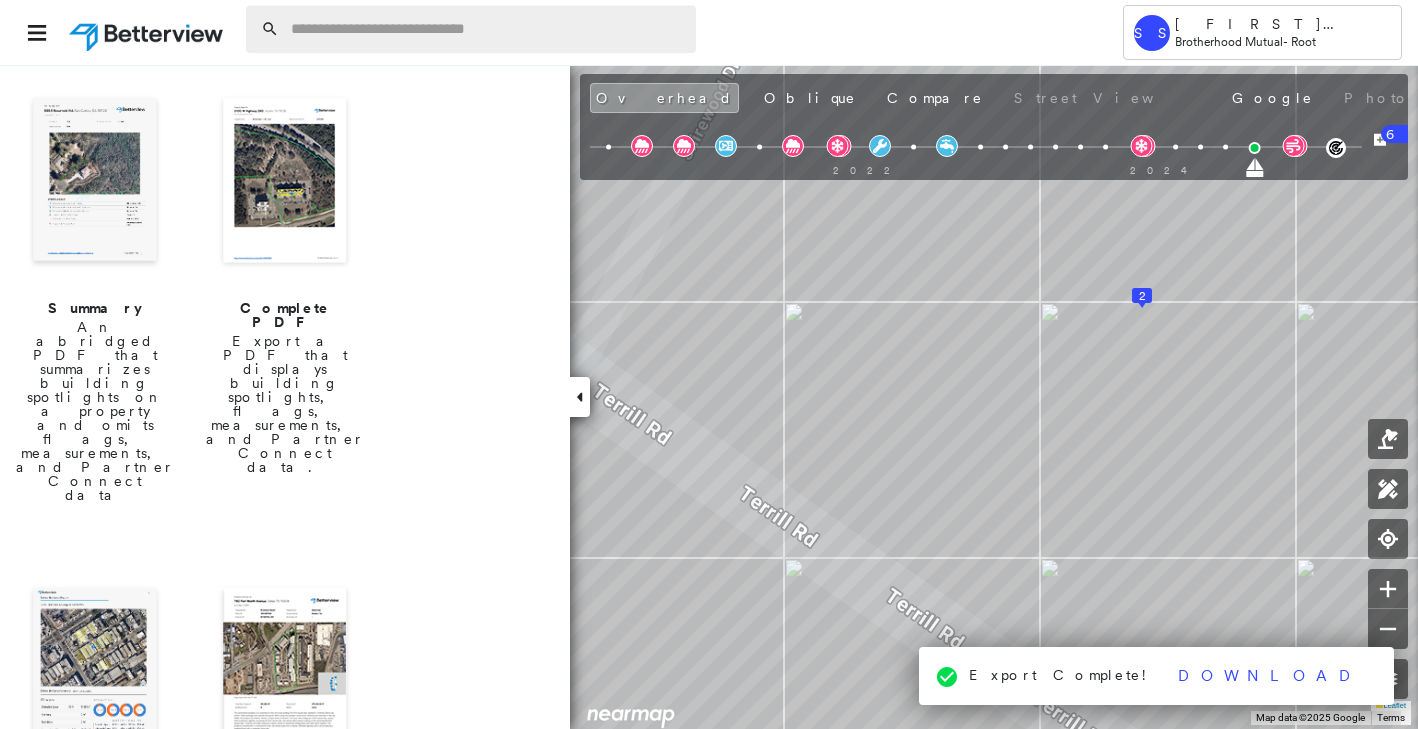 click at bounding box center (487, 29) 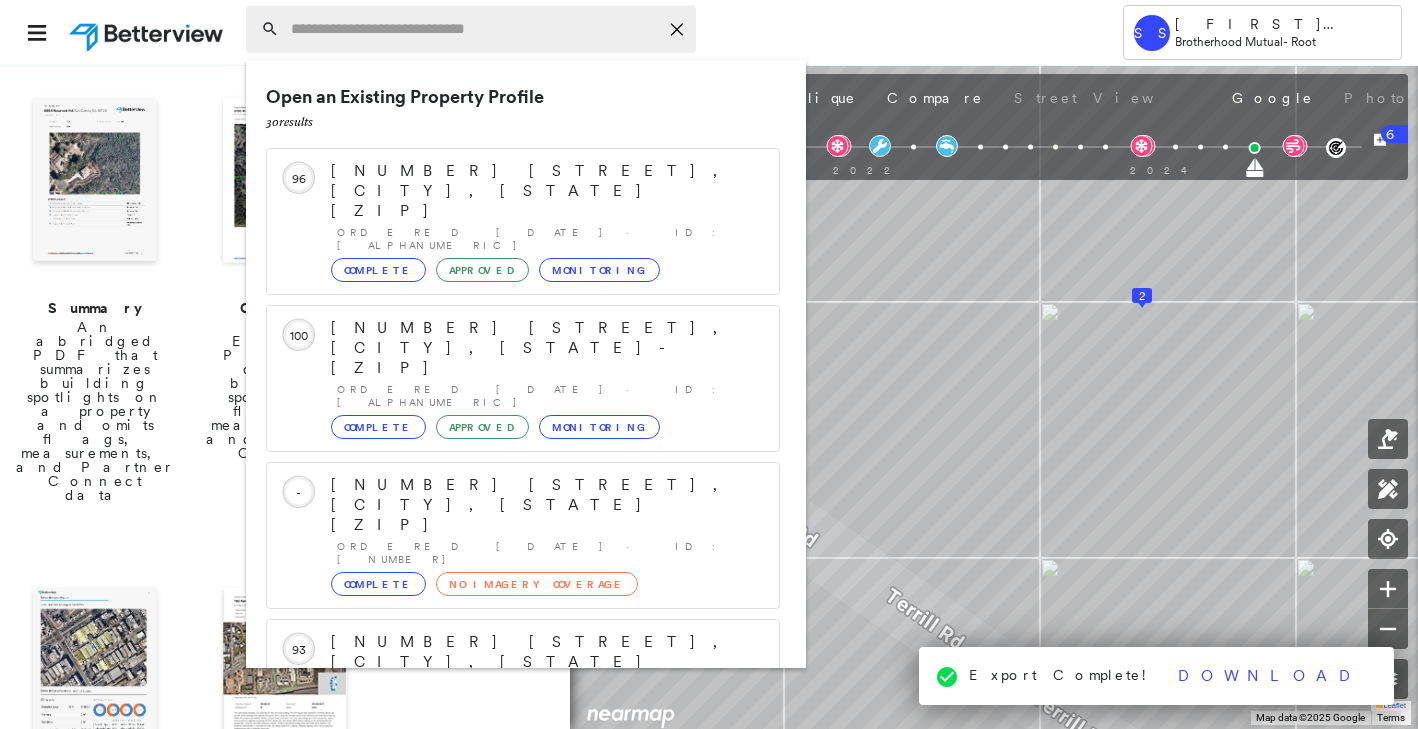 paste on "**********" 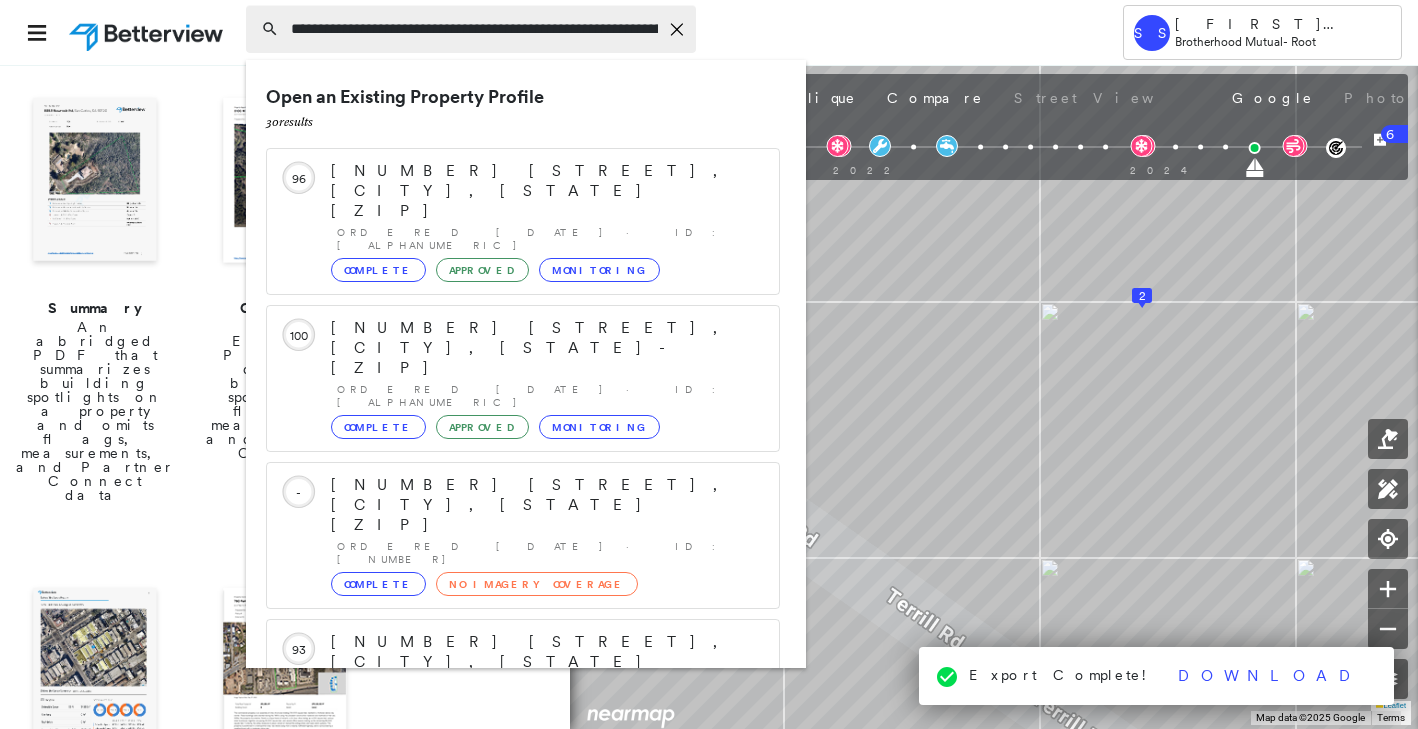 scroll, scrollTop: 0, scrollLeft: 1285, axis: horizontal 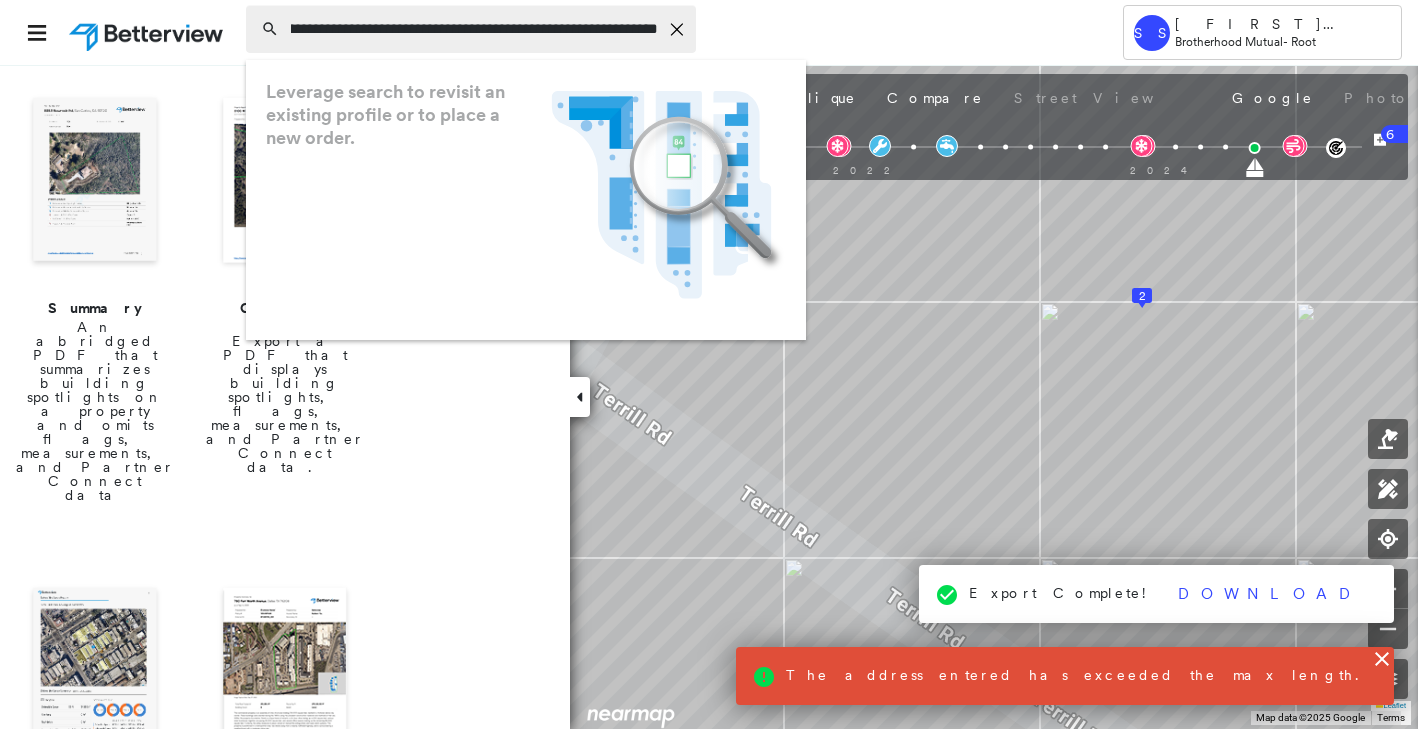 type on "**********" 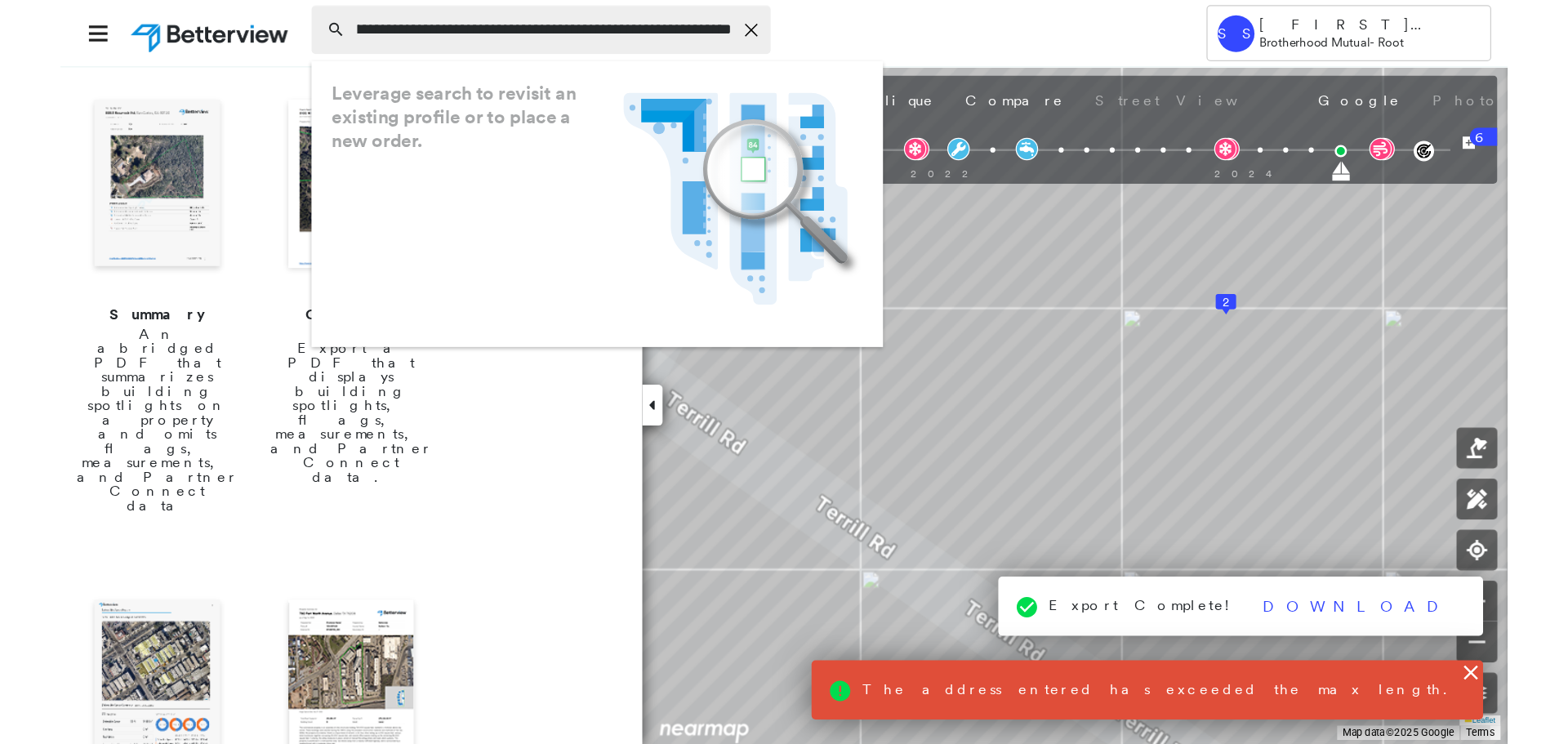 scroll, scrollTop: 0, scrollLeft: 0, axis: both 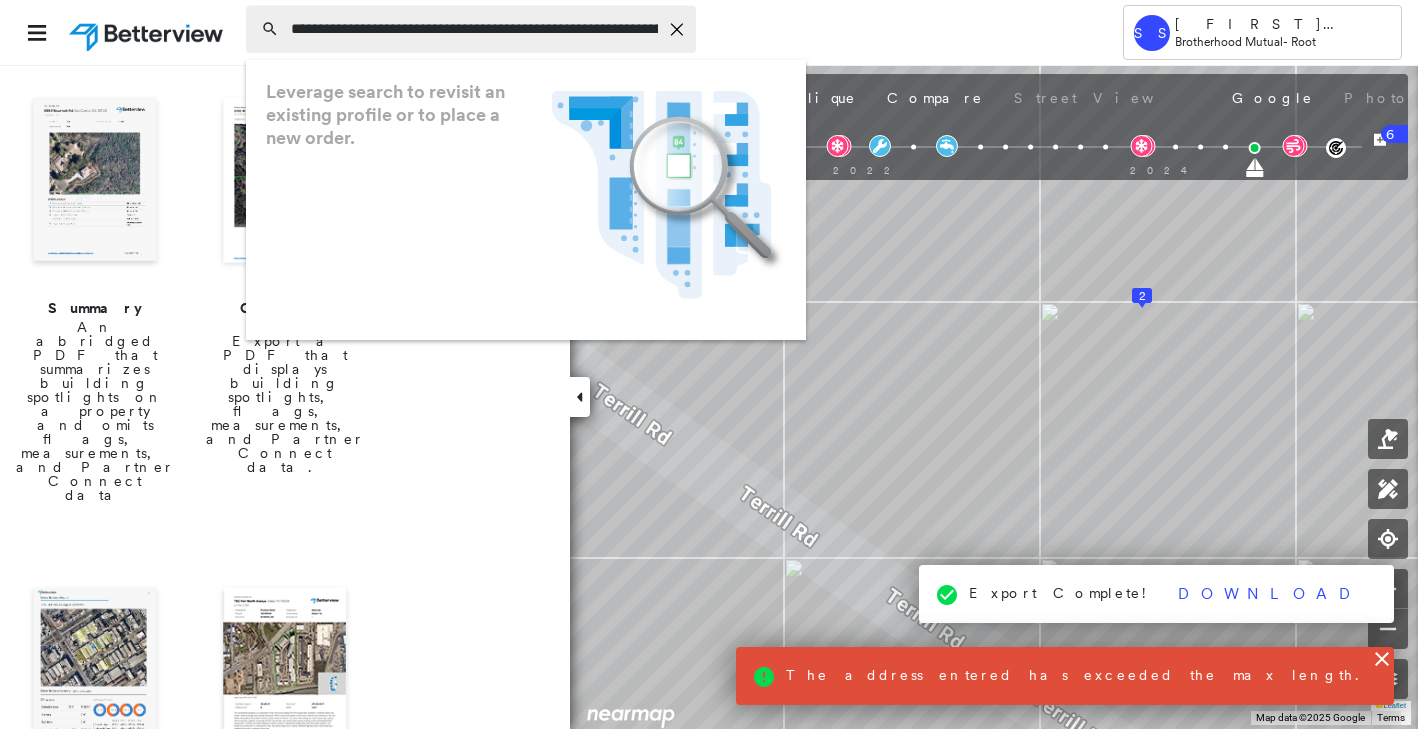 click on "Icon_Closemodal" 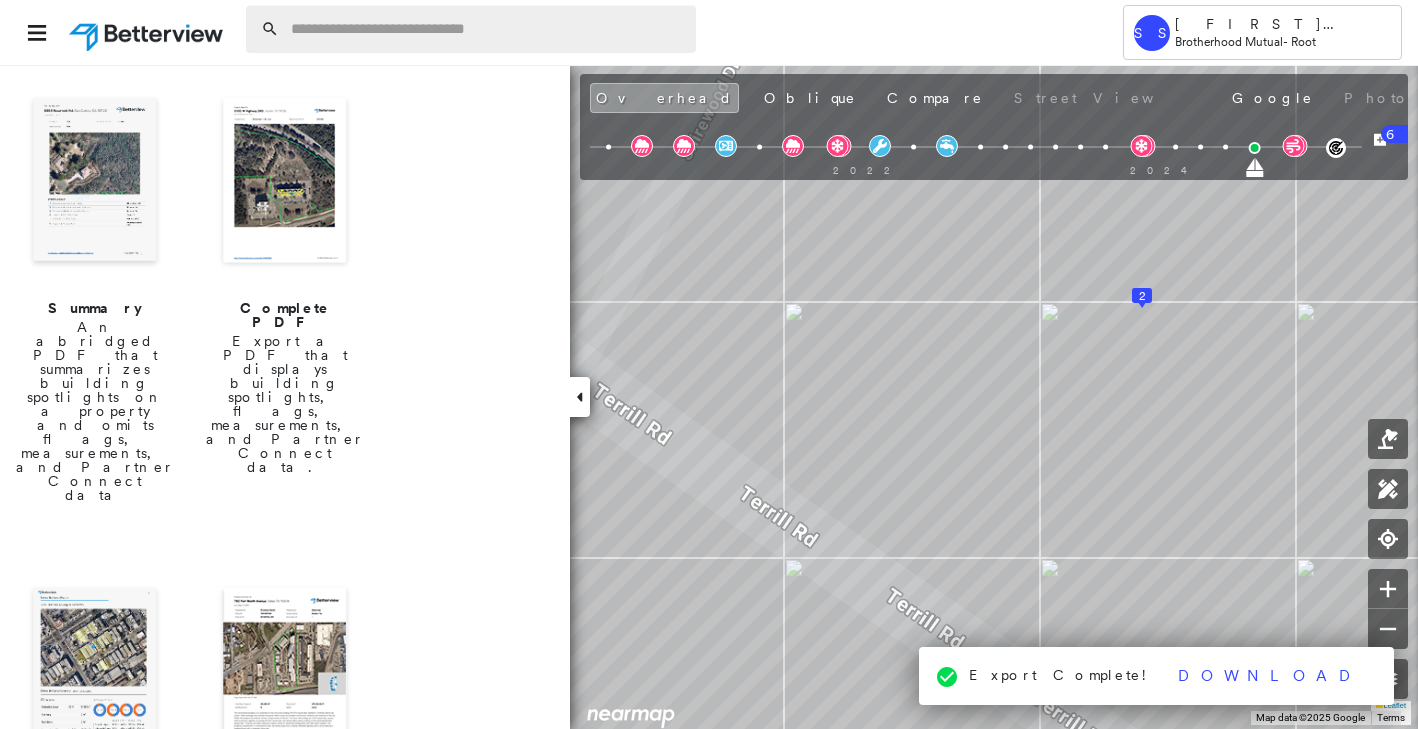 click at bounding box center [487, 29] 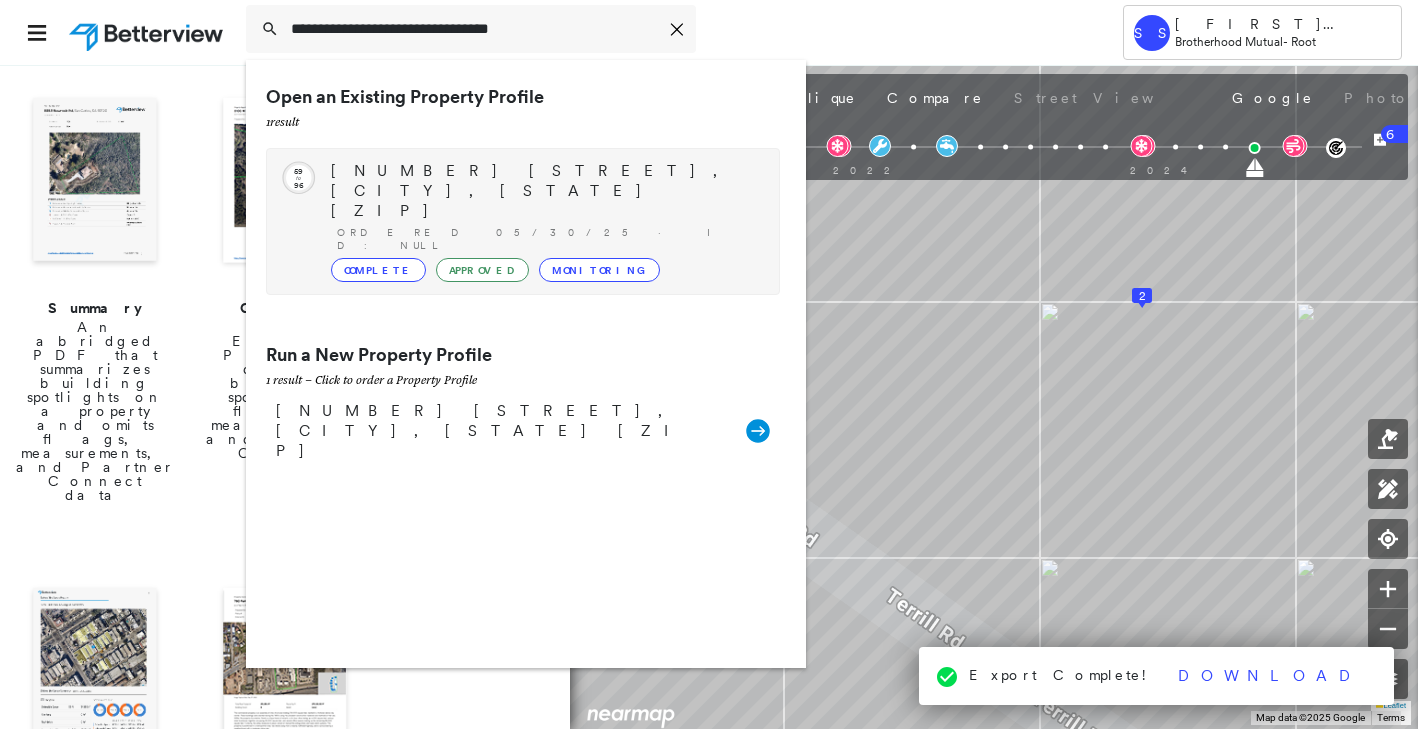 type on "**********" 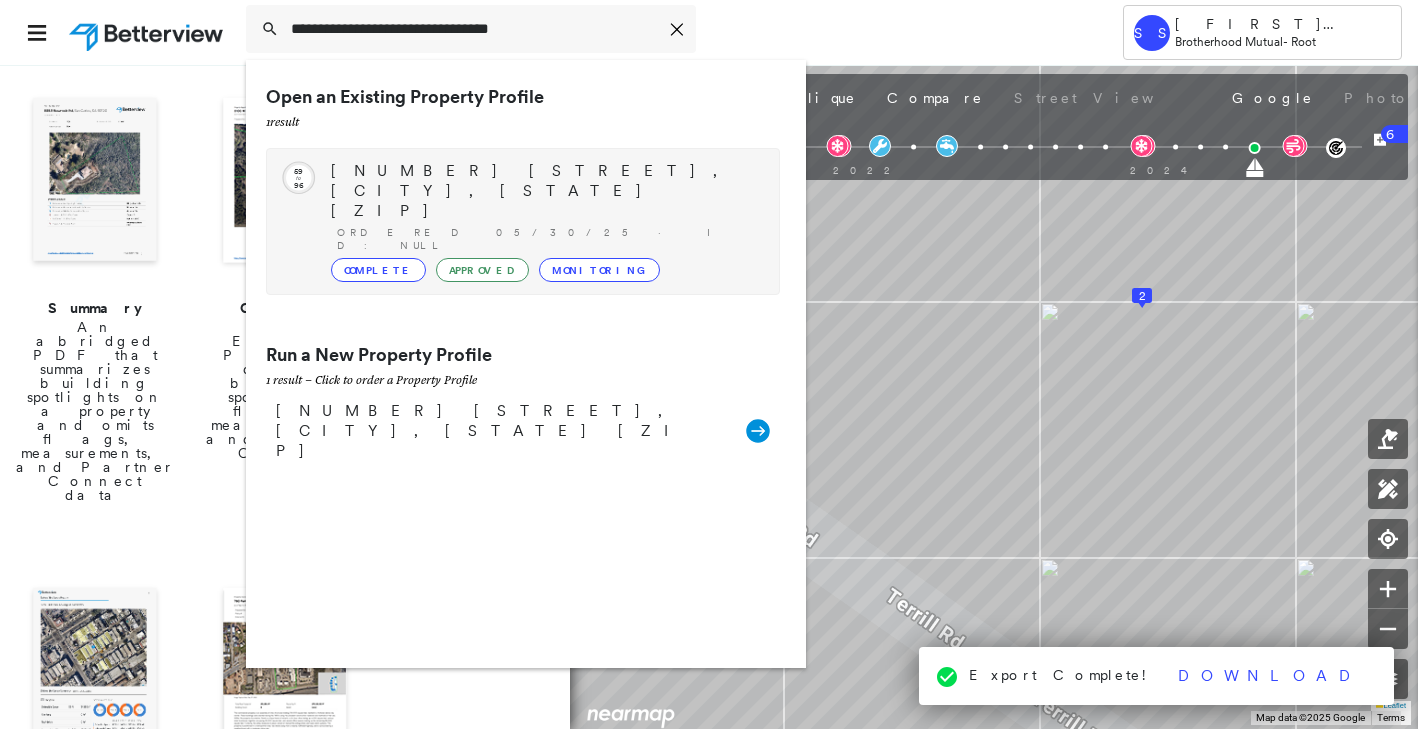 click on "[NUMBER] [STREET], [CITY], [STATE] [ZIP] Ordered [DATE] · ID: null Complete Approved Monitoring" at bounding box center (545, 221) 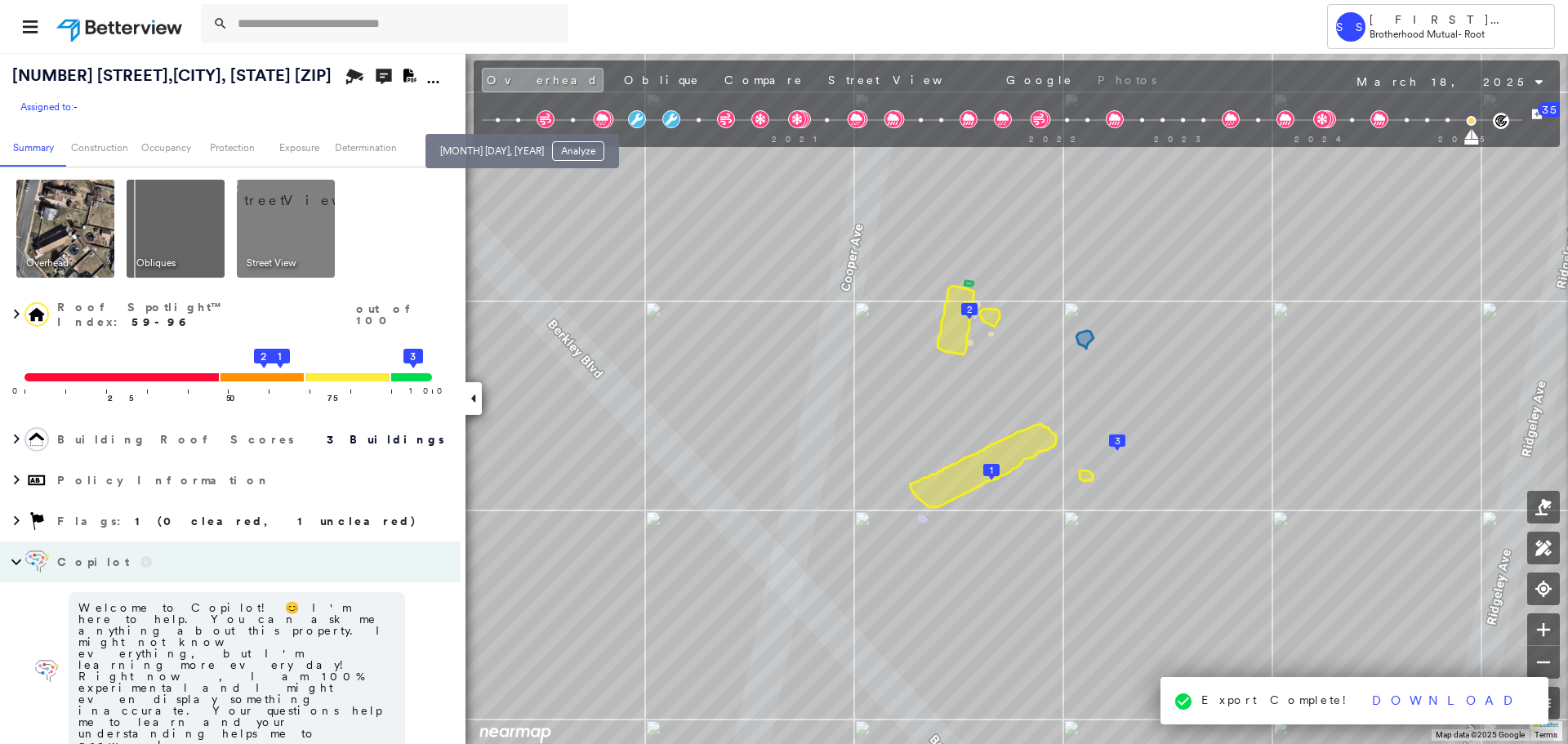 click at bounding box center [497, 120] 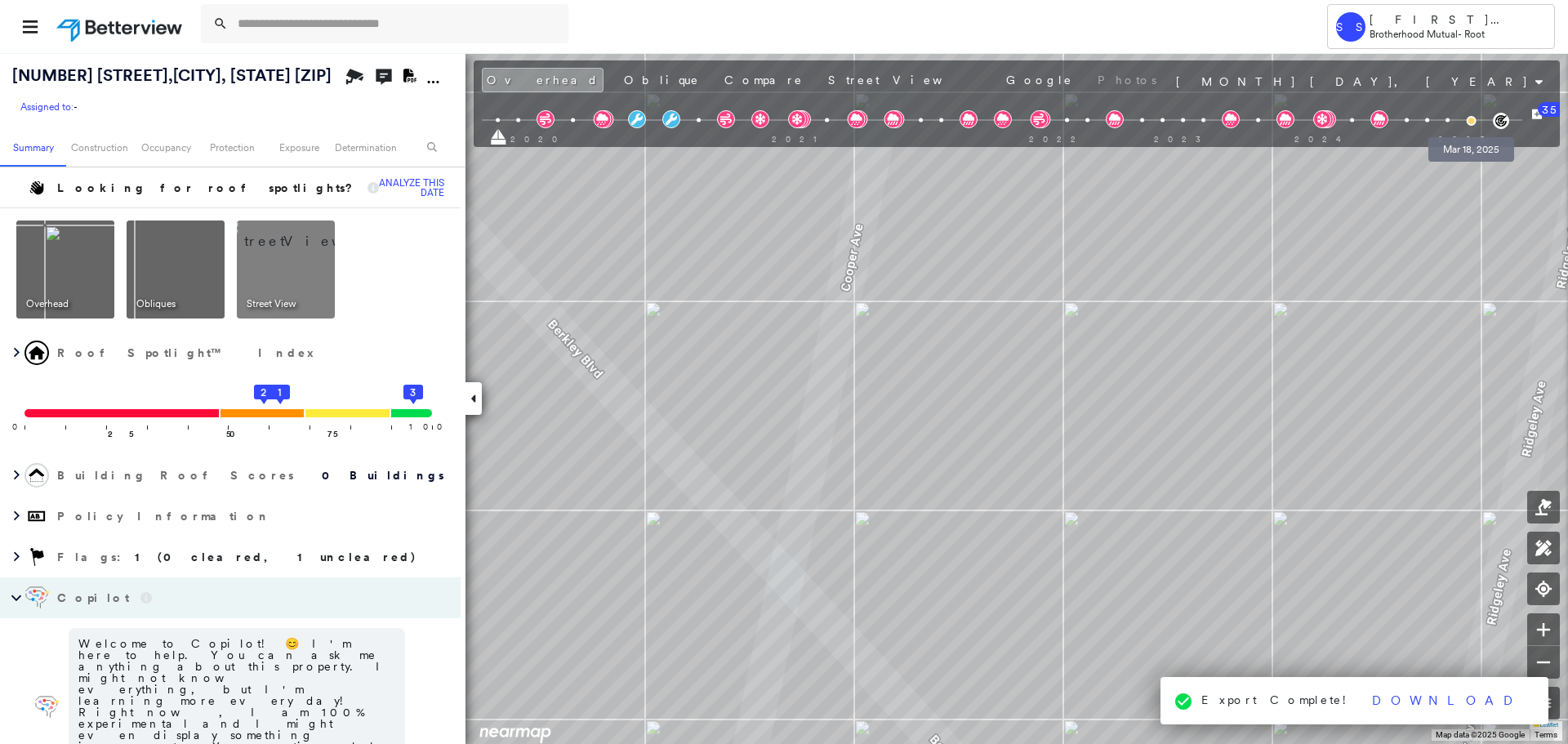 click at bounding box center [1471, 121] 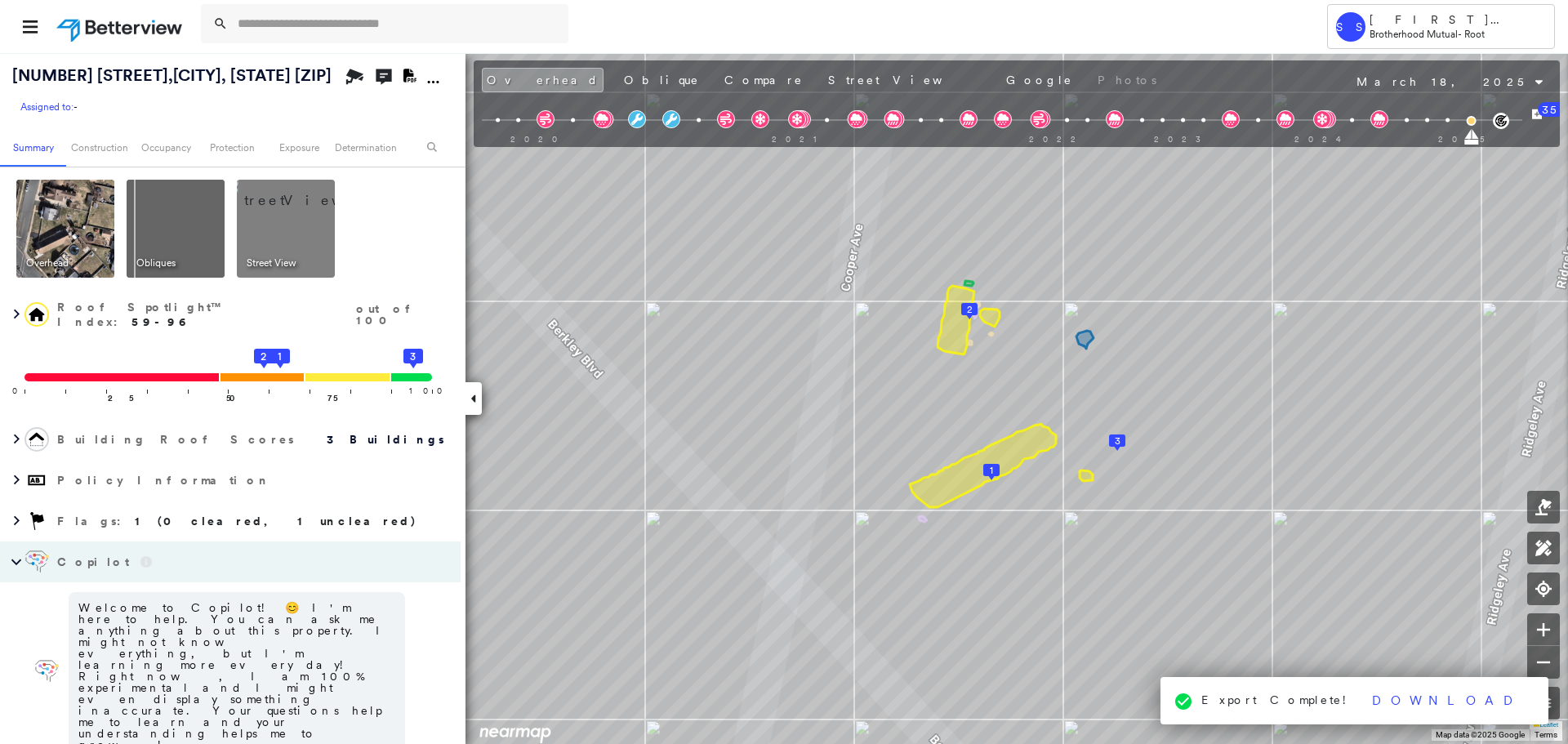 click 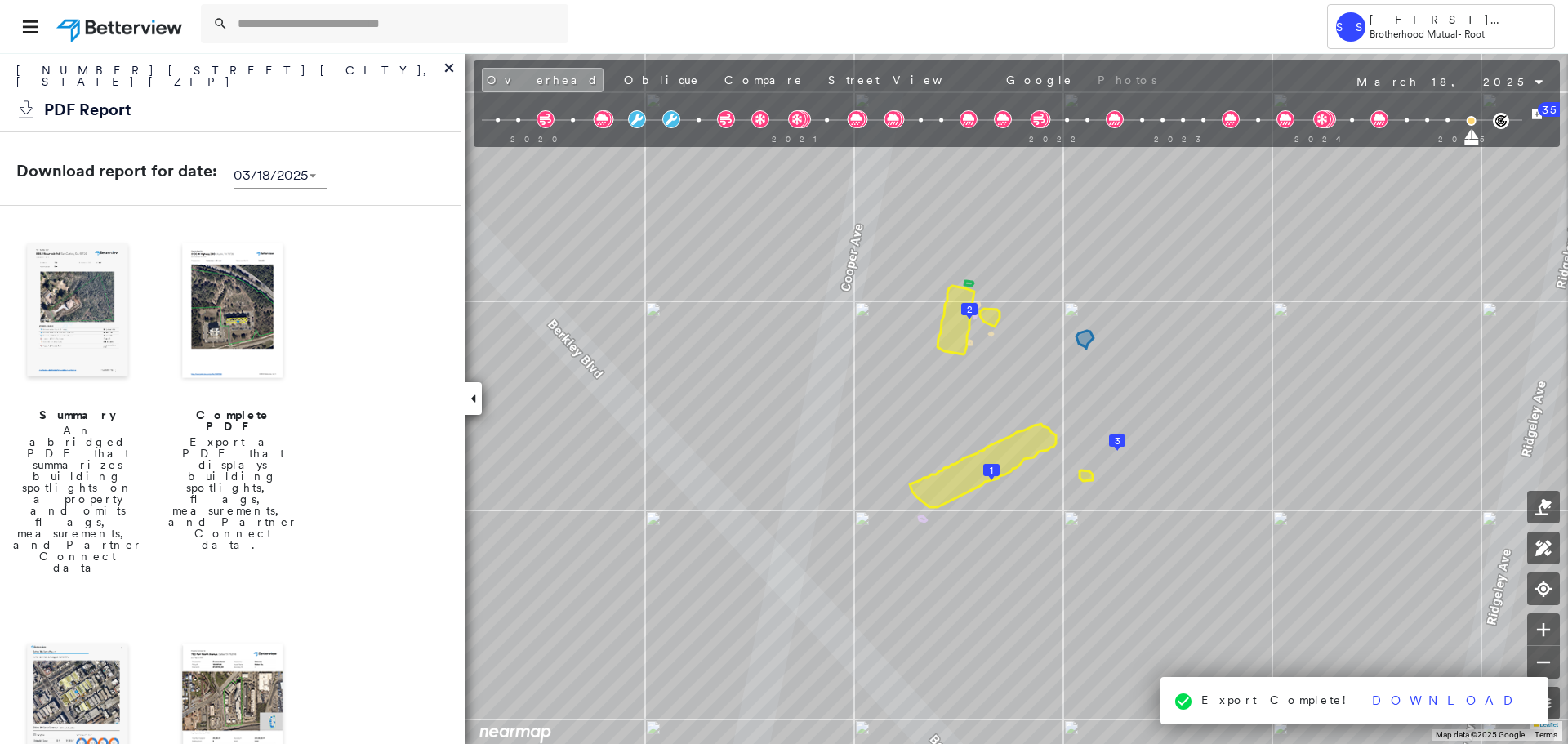 click at bounding box center (233, 312) 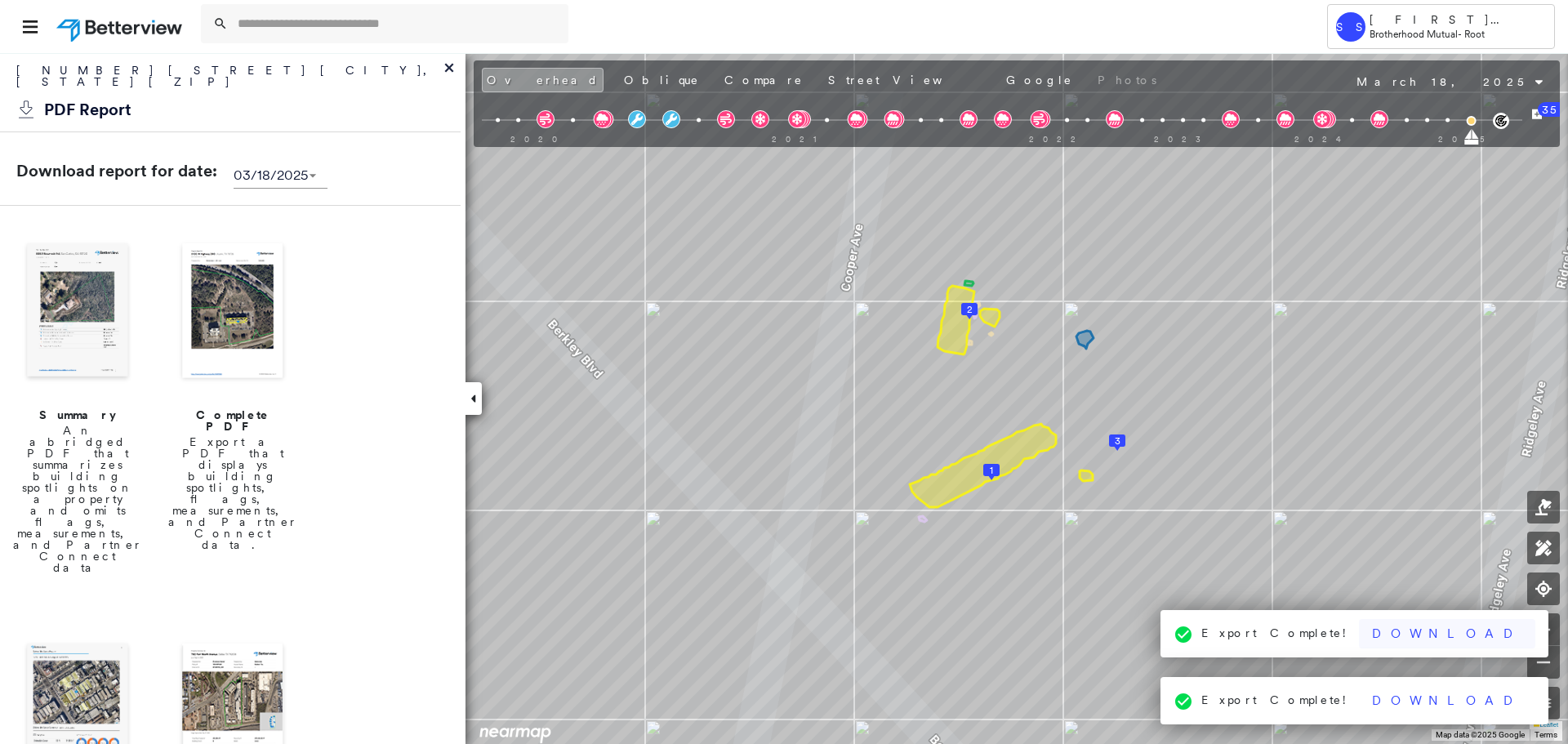 click on "Download" at bounding box center [1447, 634] 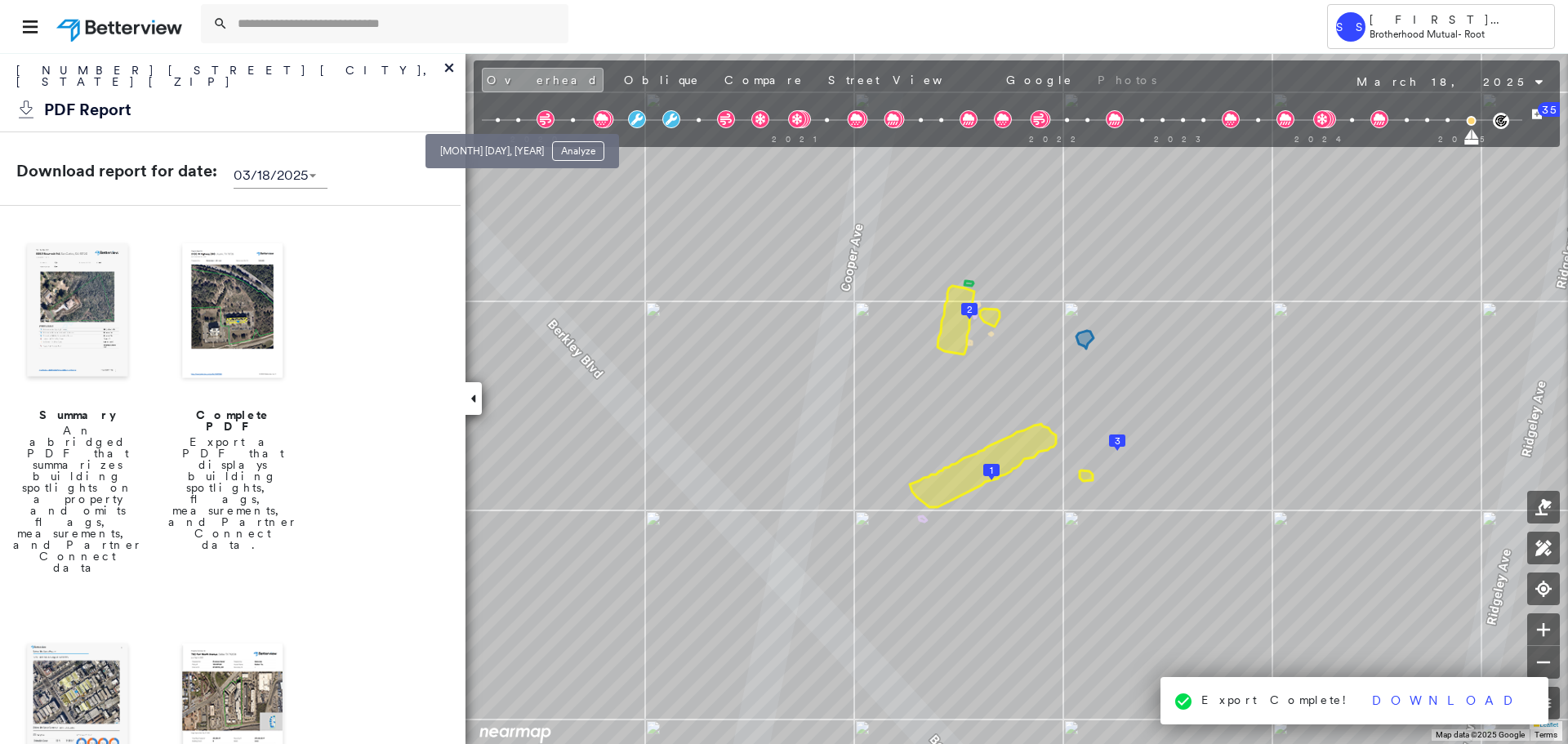 click at bounding box center (497, 120) 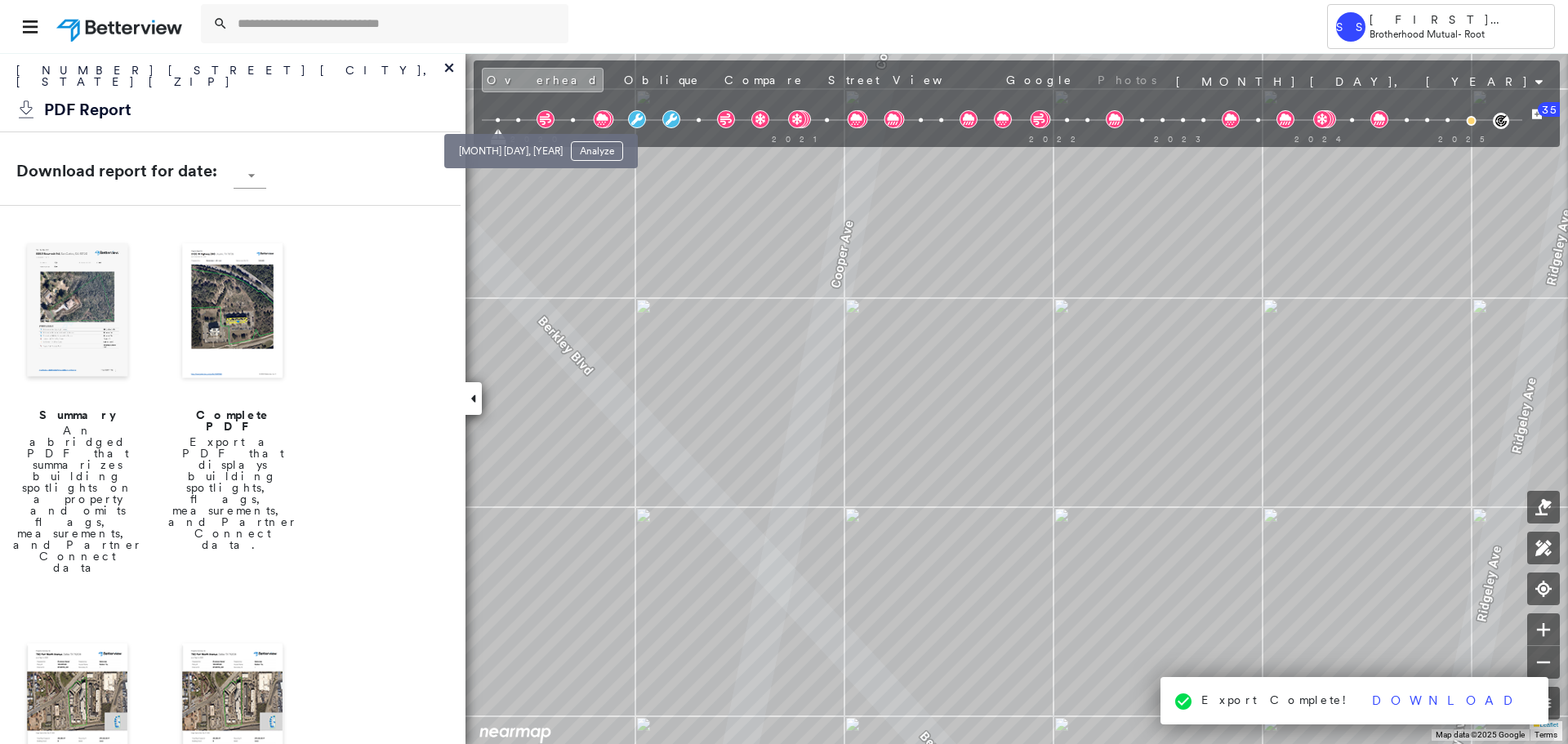 click at bounding box center [518, 120] 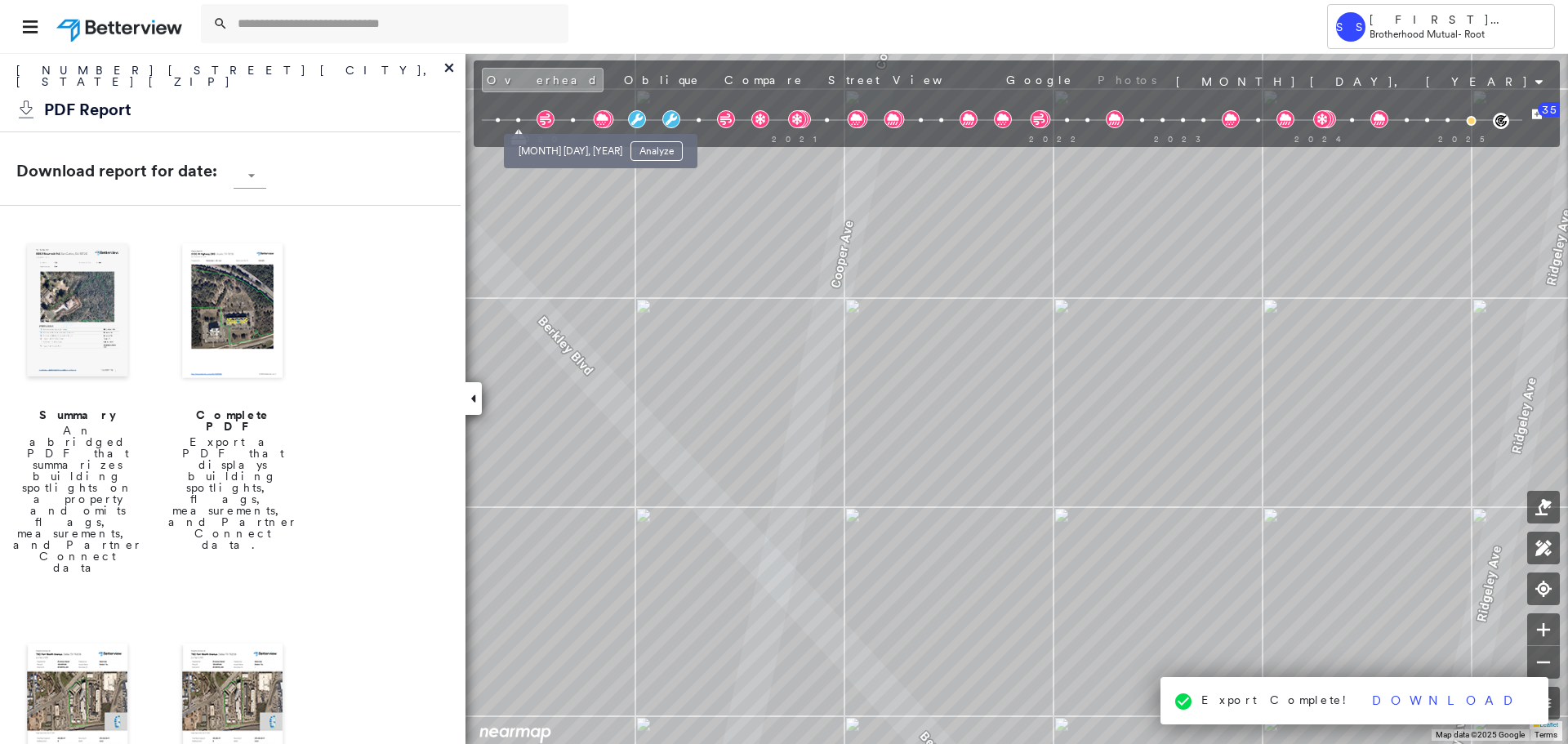 click at bounding box center (572, 120) 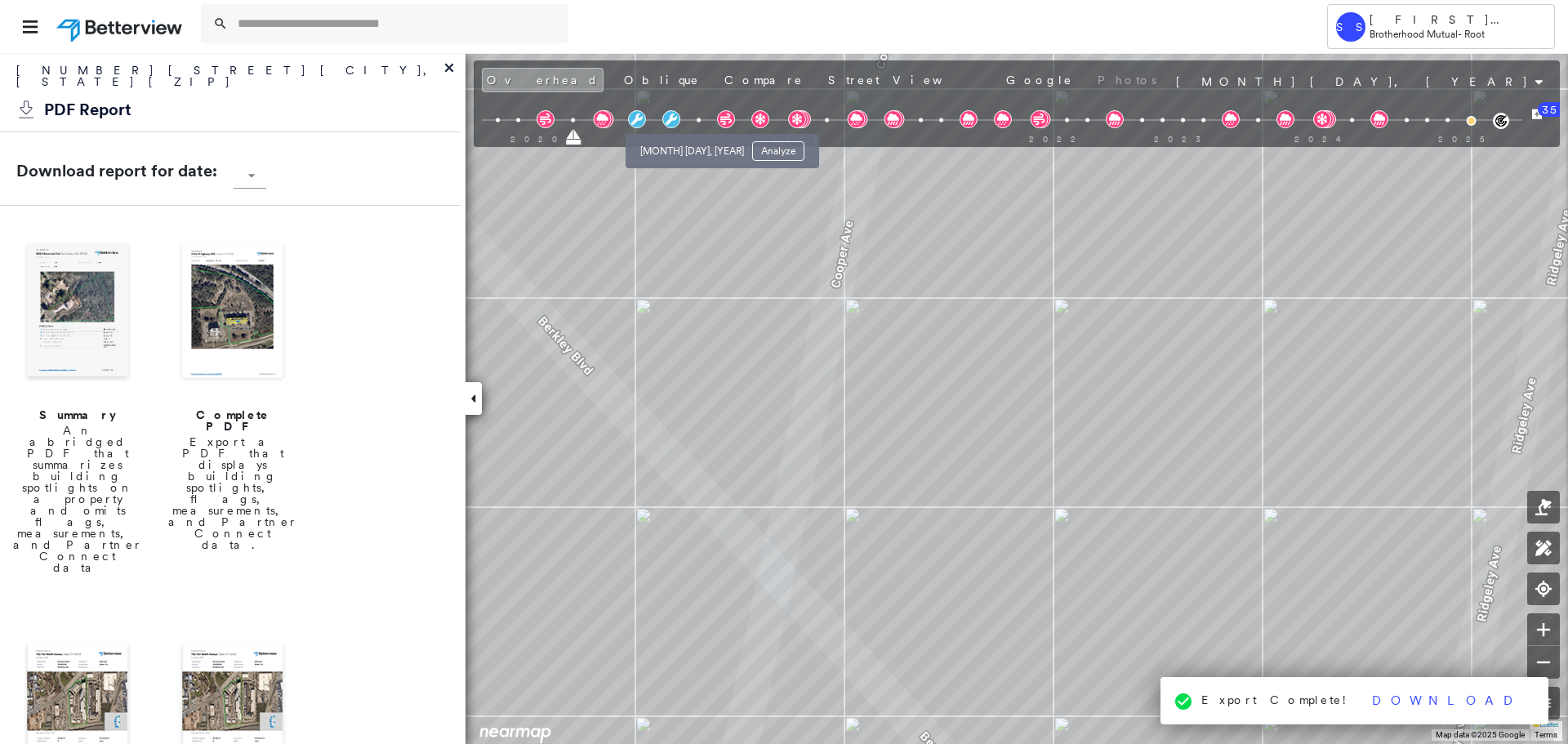 click on "[MONTH] [DAY], [YEAR] Analyze" at bounding box center (722, 146) 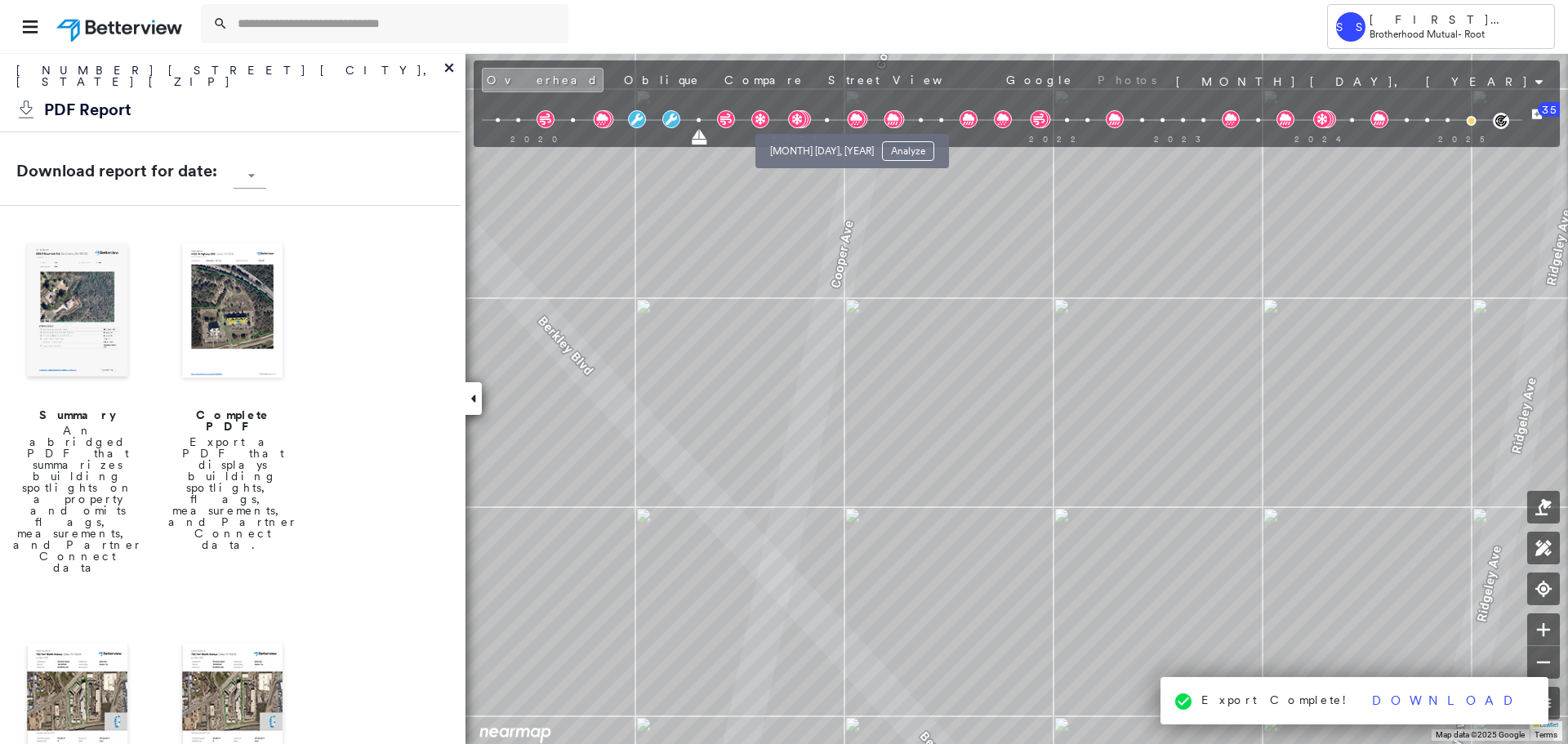 click at bounding box center [826, 120] 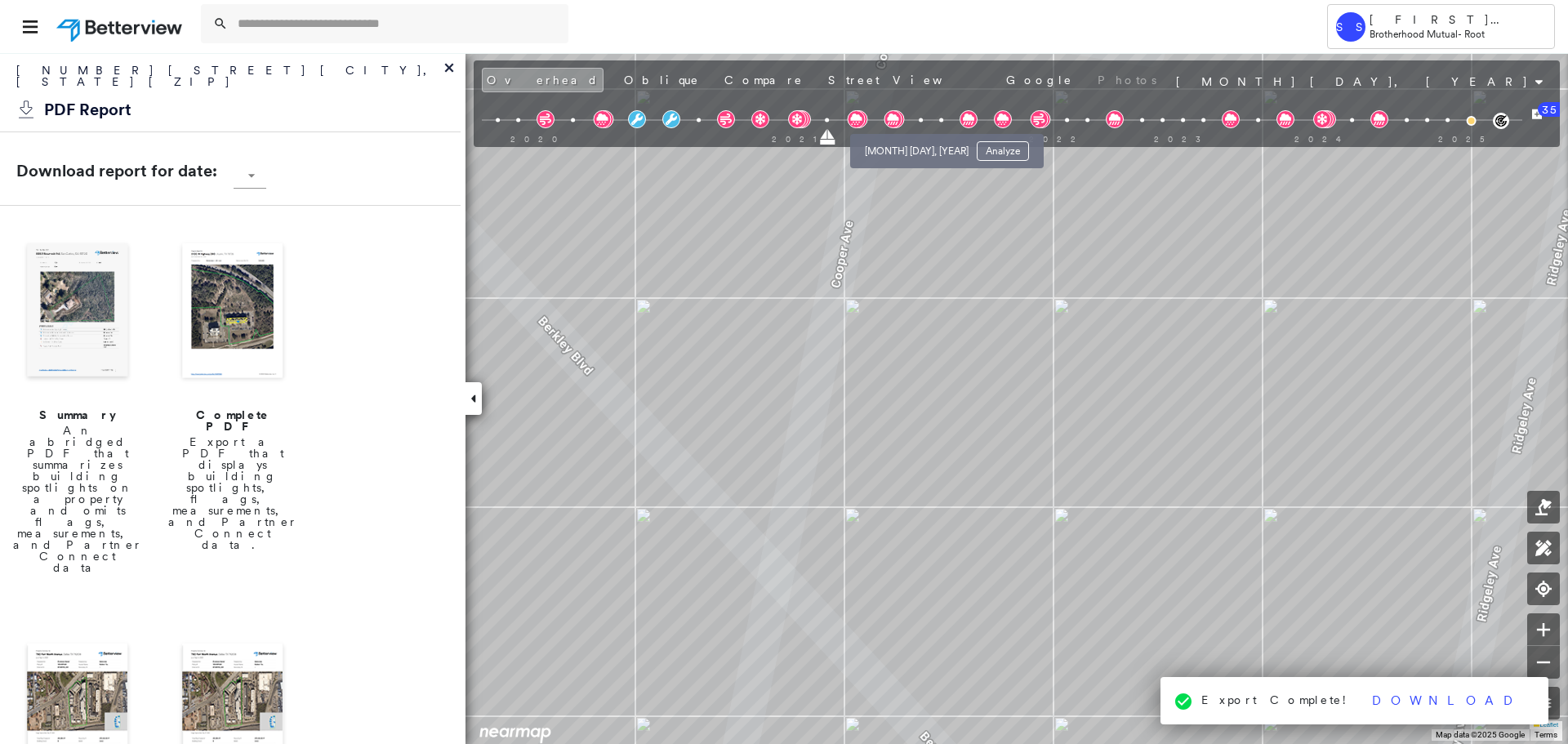 click at bounding box center [920, 120] 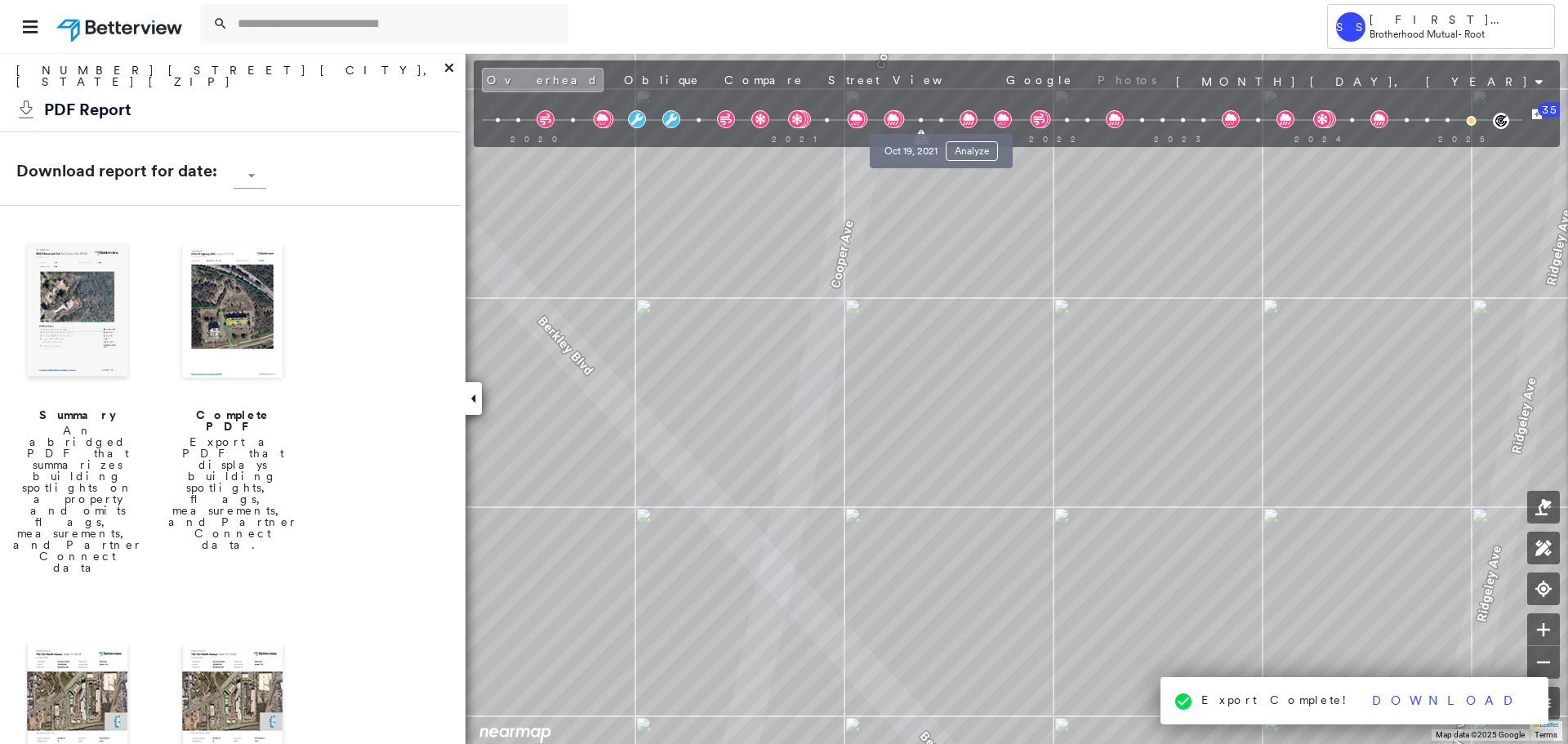 click at bounding box center [941, 120] 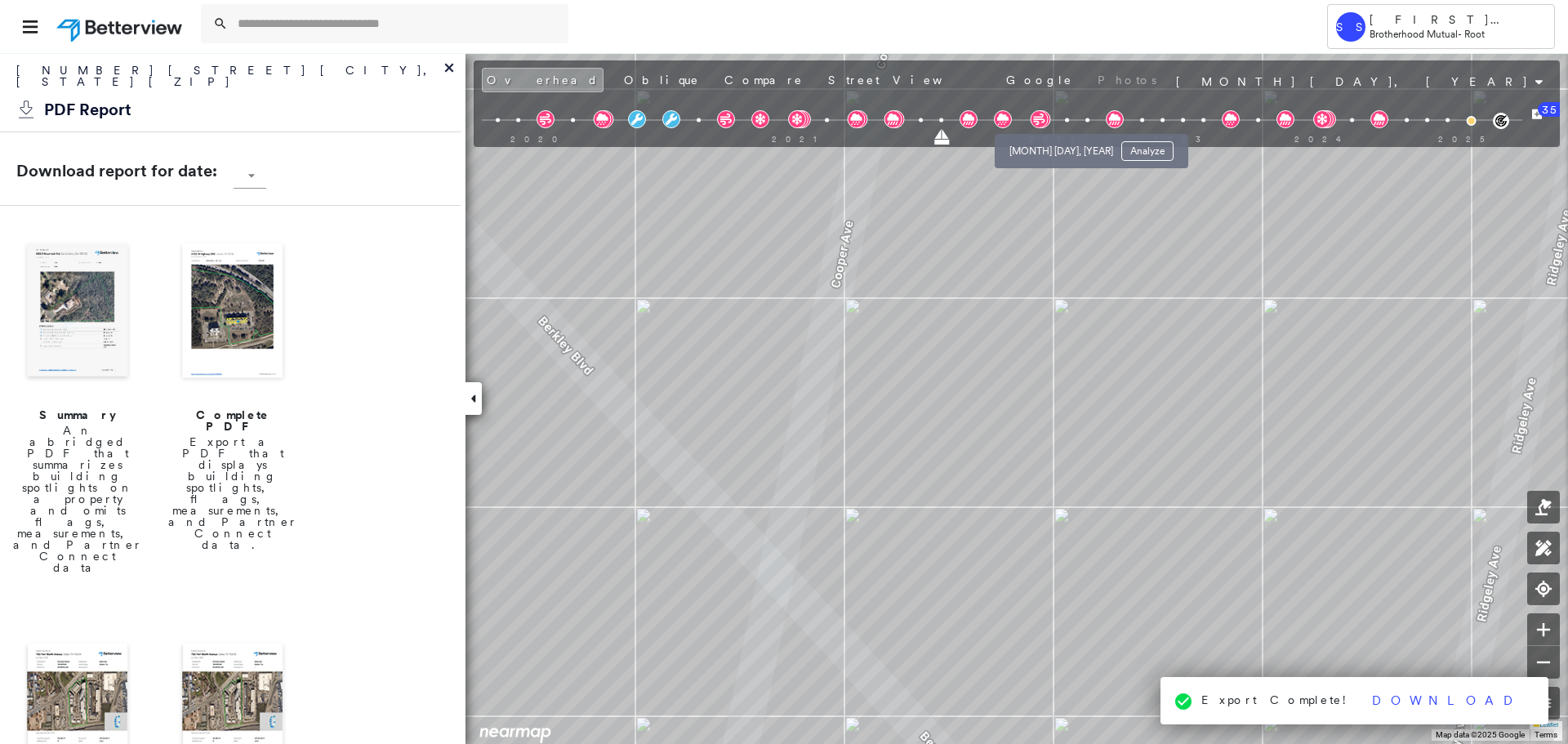 click at bounding box center [1067, 120] 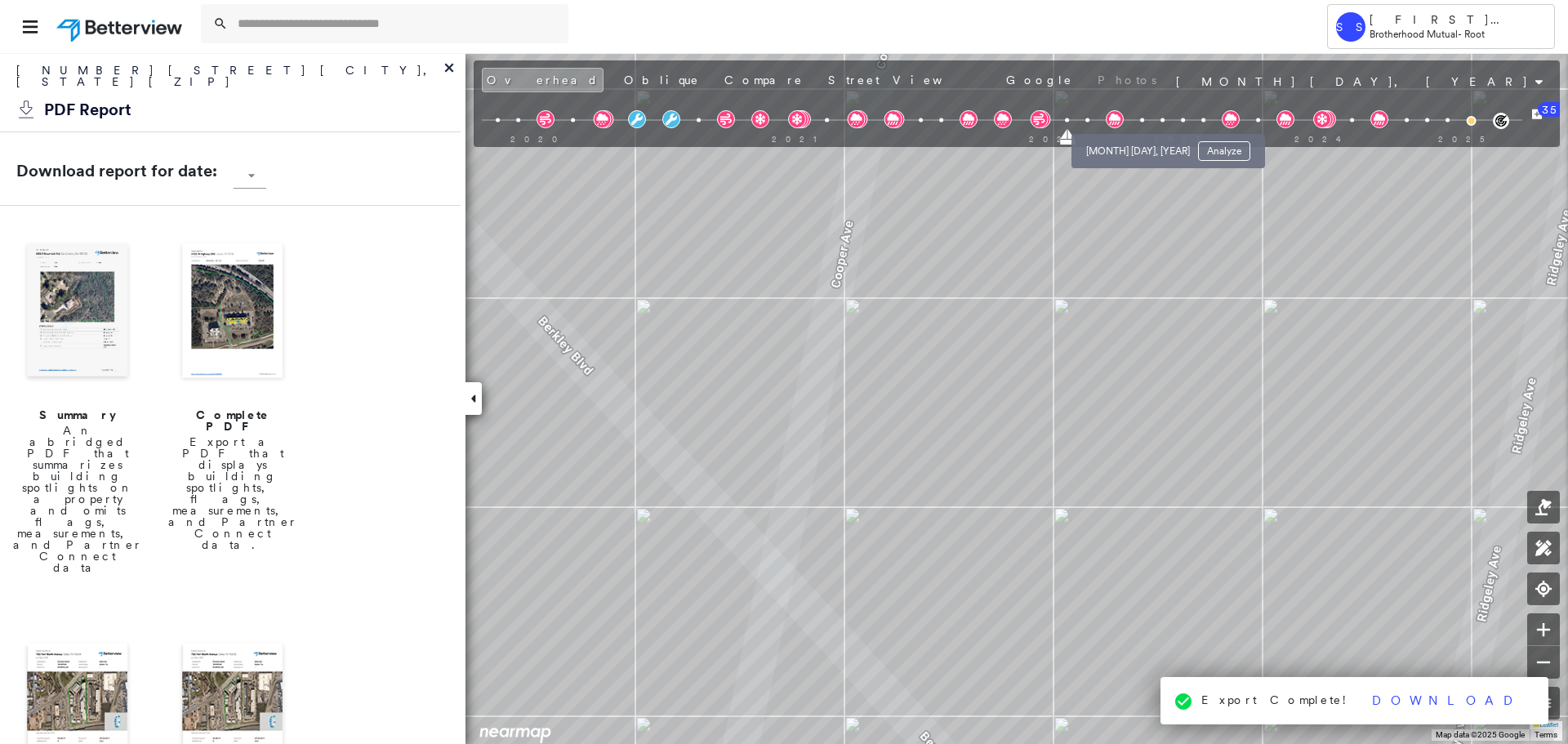 click at bounding box center [1142, 120] 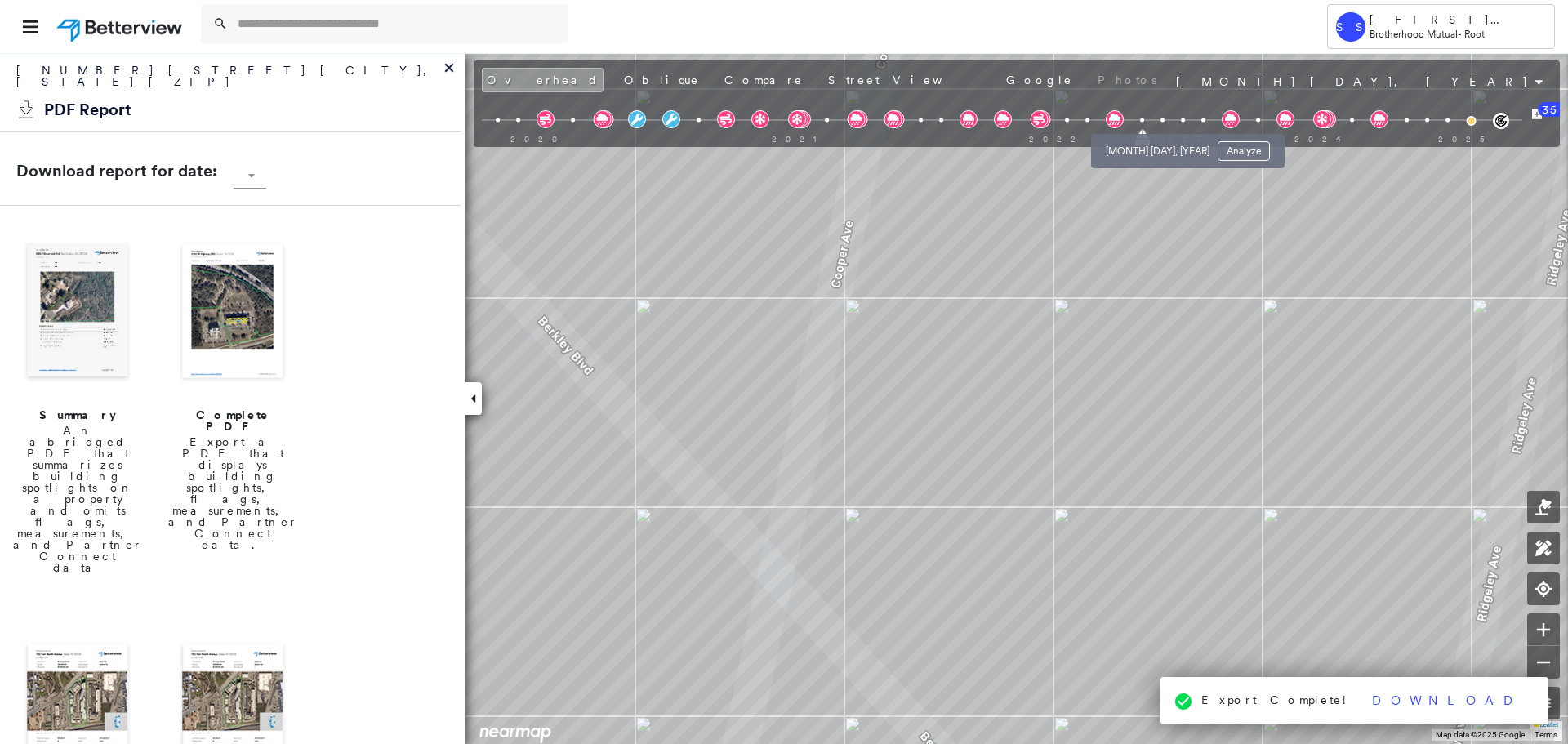 click at bounding box center [1162, 120] 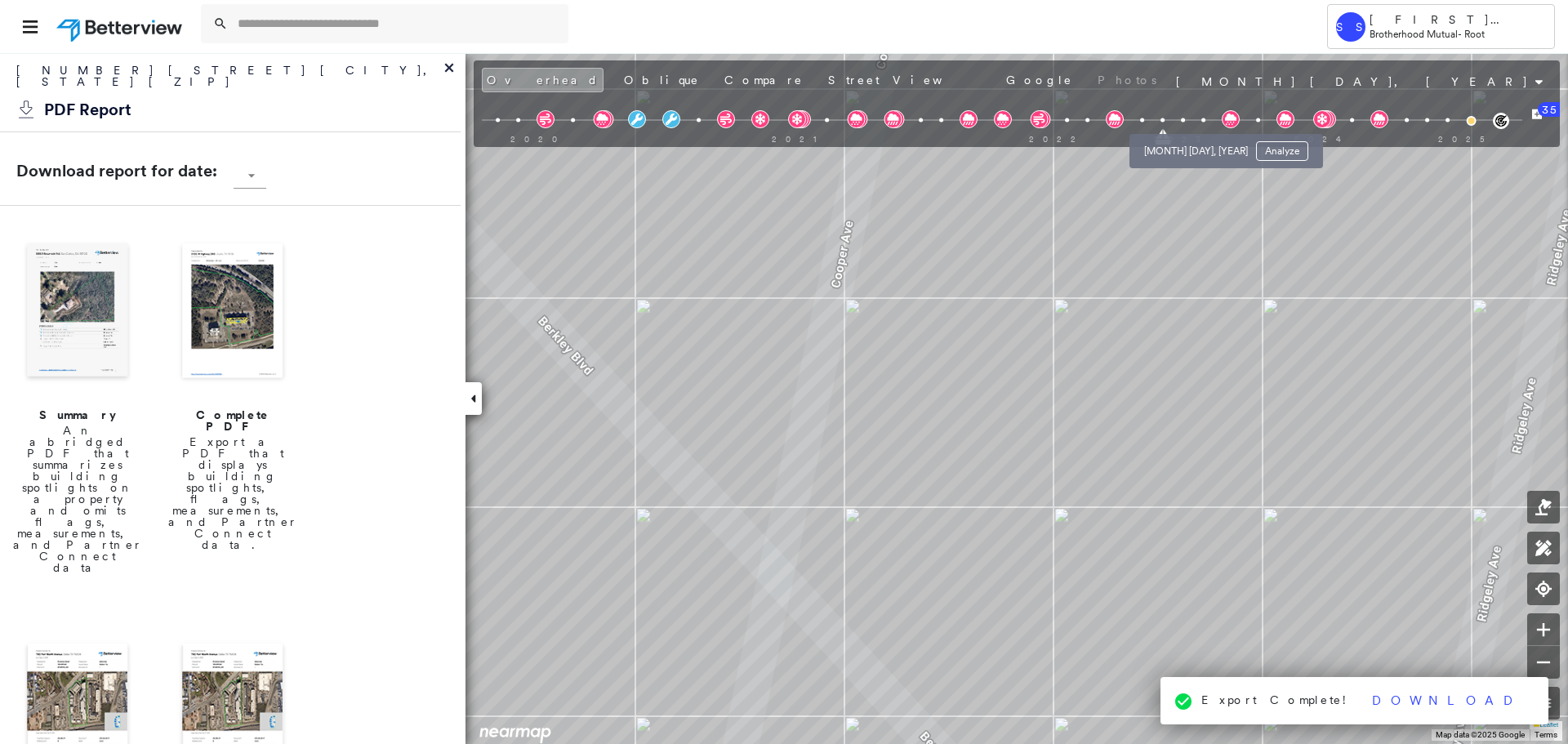 click at bounding box center (1203, 120) 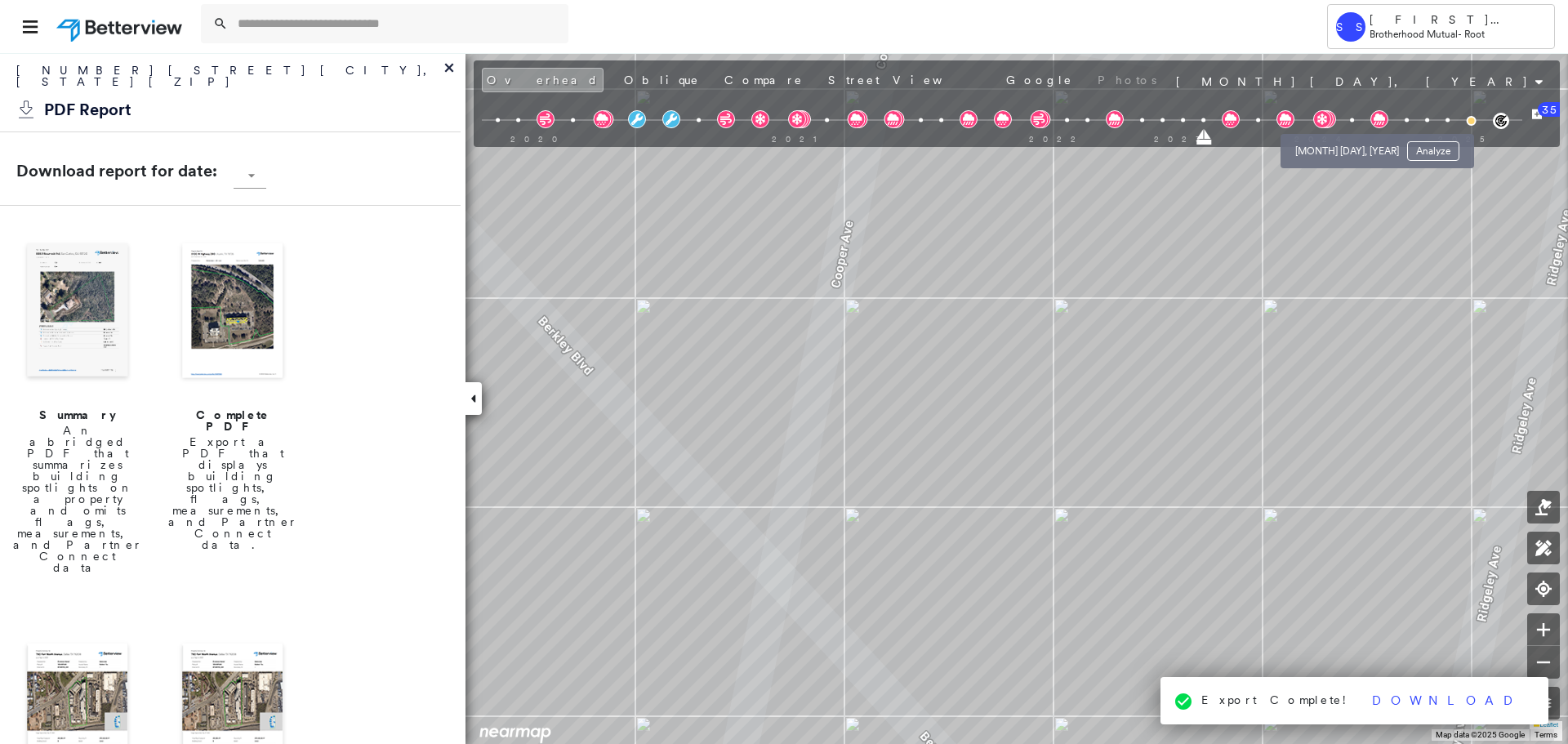 click at bounding box center [1352, 120] 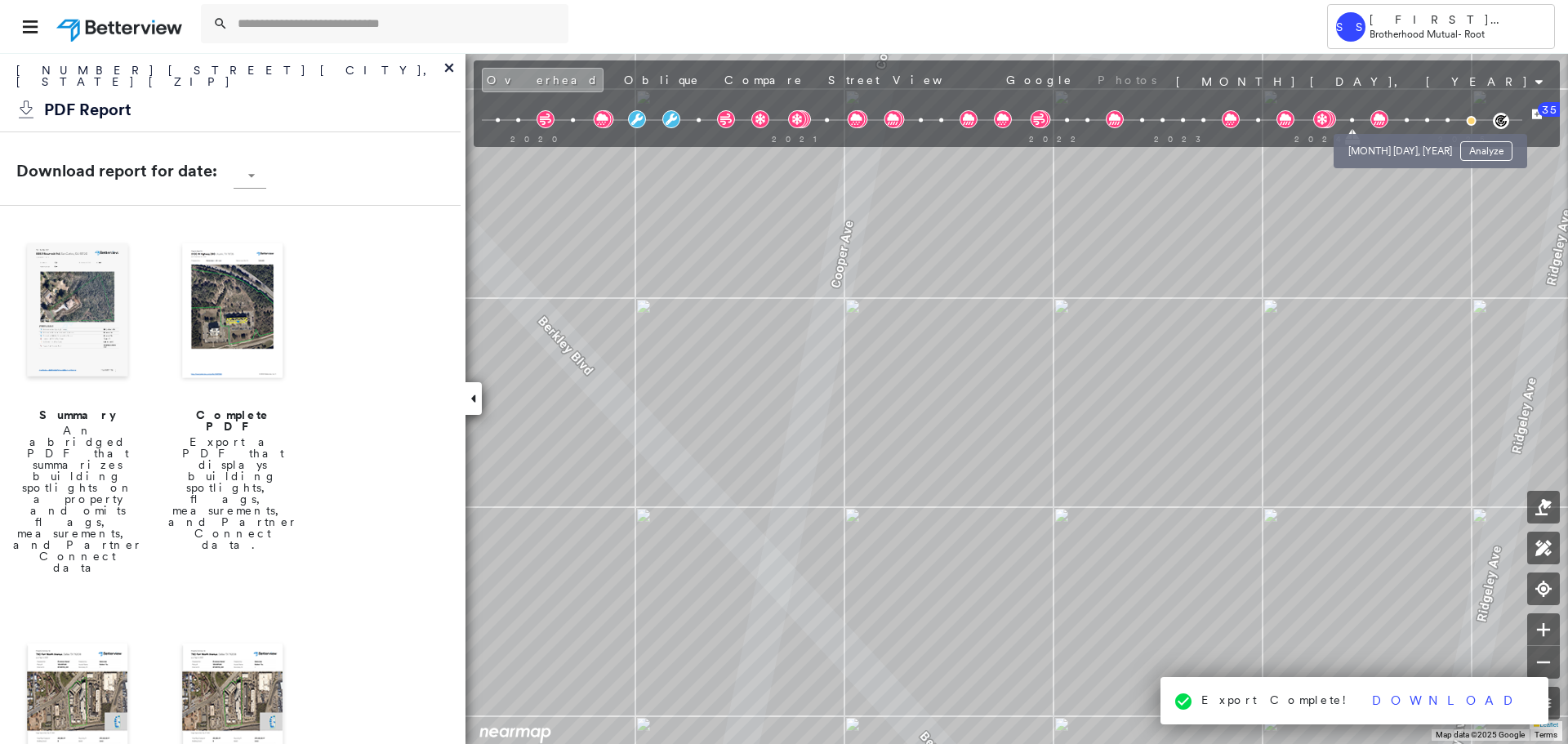 click at bounding box center (1406, 120) 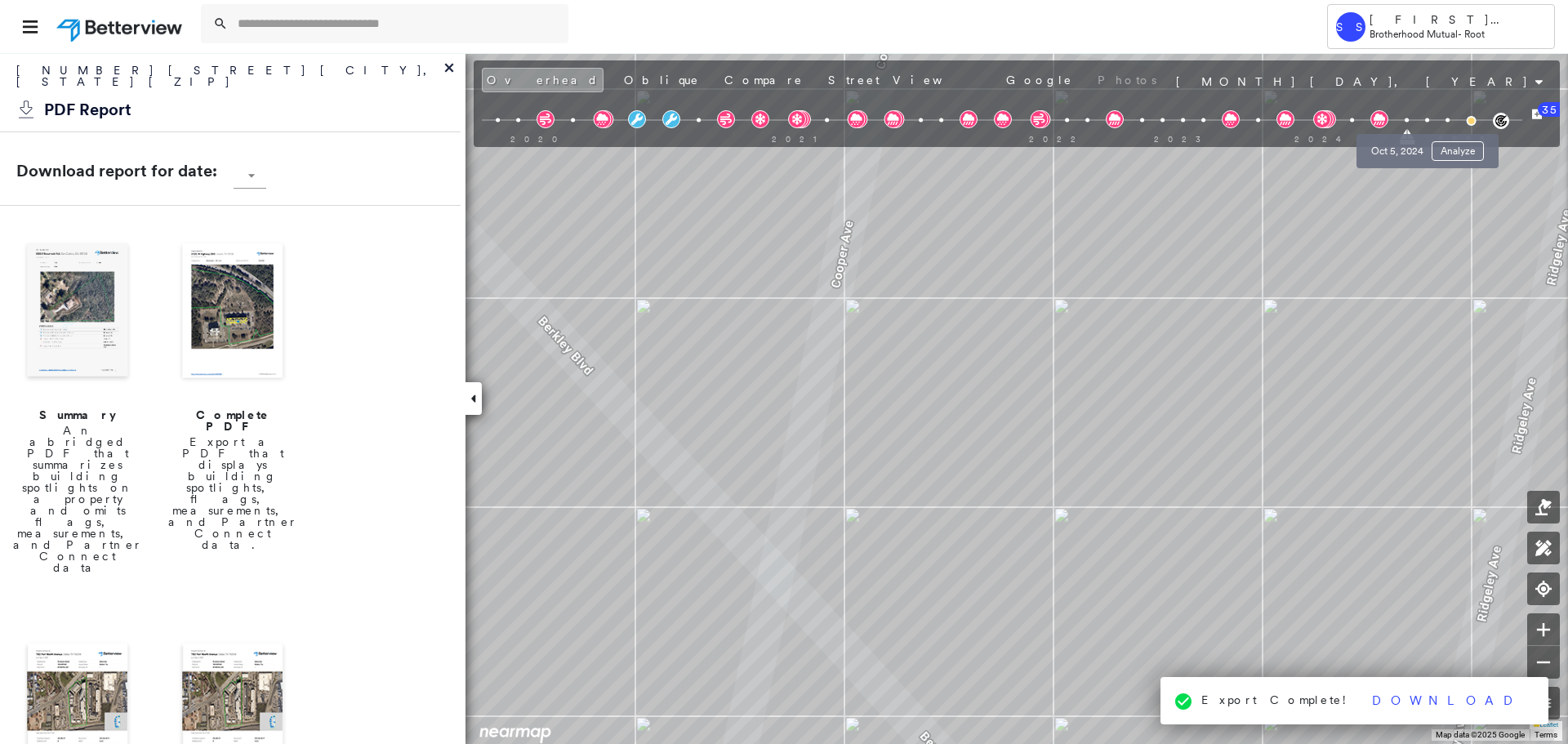 click at bounding box center (1427, 120) 